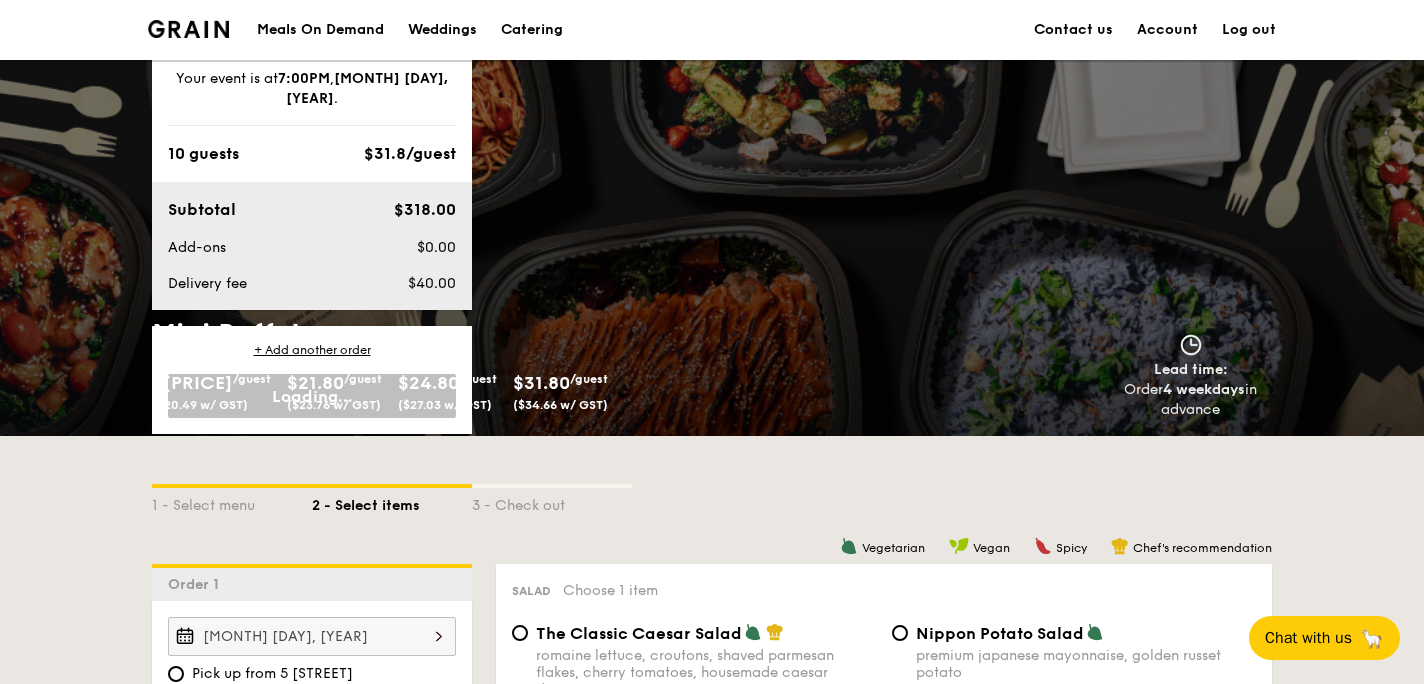scroll, scrollTop: 2605, scrollLeft: 0, axis: vertical 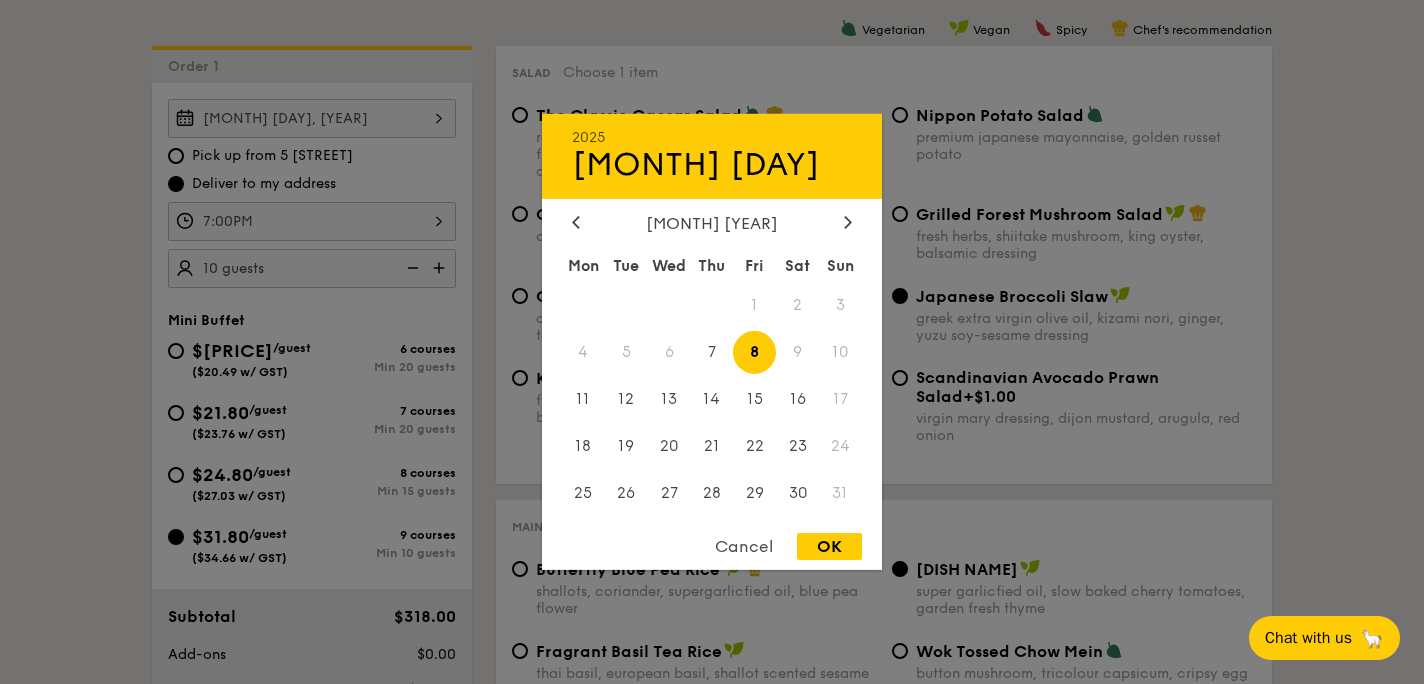 click on "[MONTH] [DAY], [YEAR]      [YEAR]   [MONTH] [DAY]       [MONTH] [YEAR]     [DAY] [DAY] [DAY] [DAY] [DAY] [DAY] [DAY]   1 2 3 4 5 6 7 8 9 10 11 12 13 14 15 16 17 18 19 20 21 22 23 24 25 26 27 28 29 30 31     Cancel   OK" at bounding box center [312, 118] 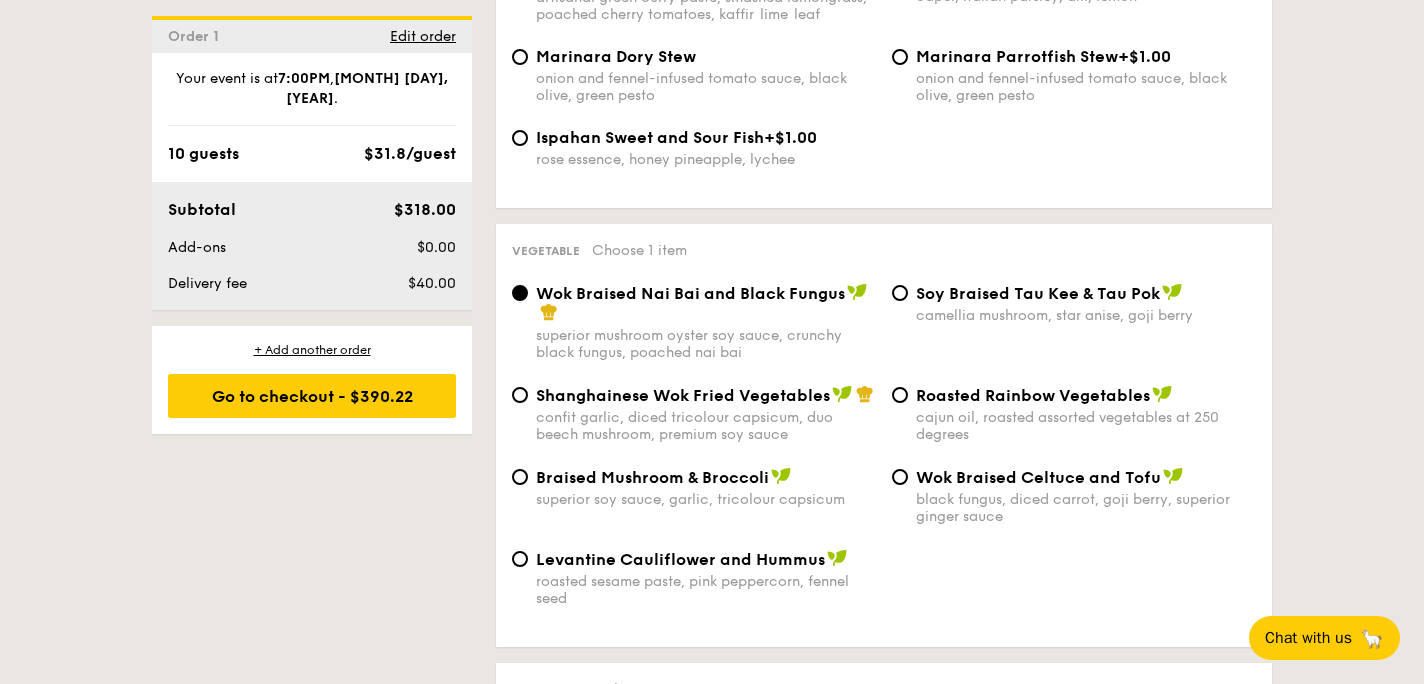 scroll, scrollTop: 2419, scrollLeft: 0, axis: vertical 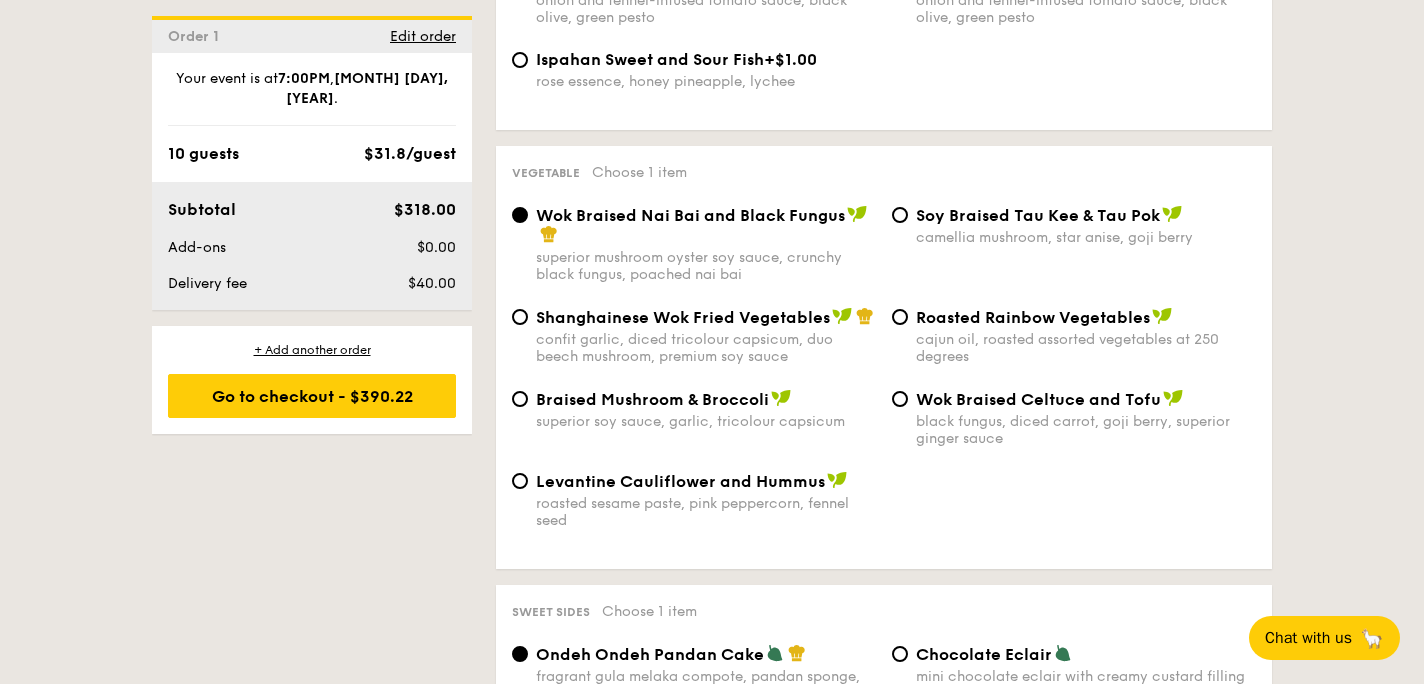 click on "Shanghainese Wok Fried Vegetables" at bounding box center [683, 317] 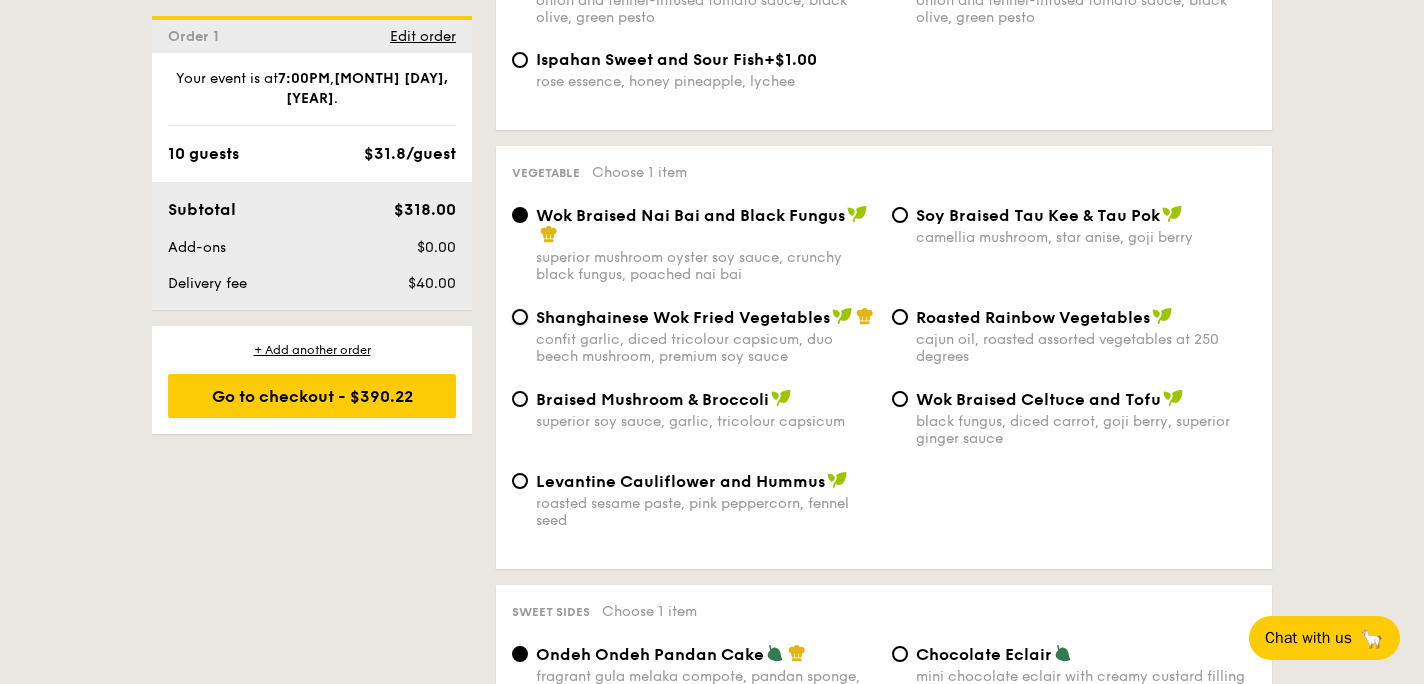 click on "Shanghainese Wok Fried Vegetables confit garlic, diced tricolour capsicum, duo beech mushroom, premium soy sauce" at bounding box center [520, 317] 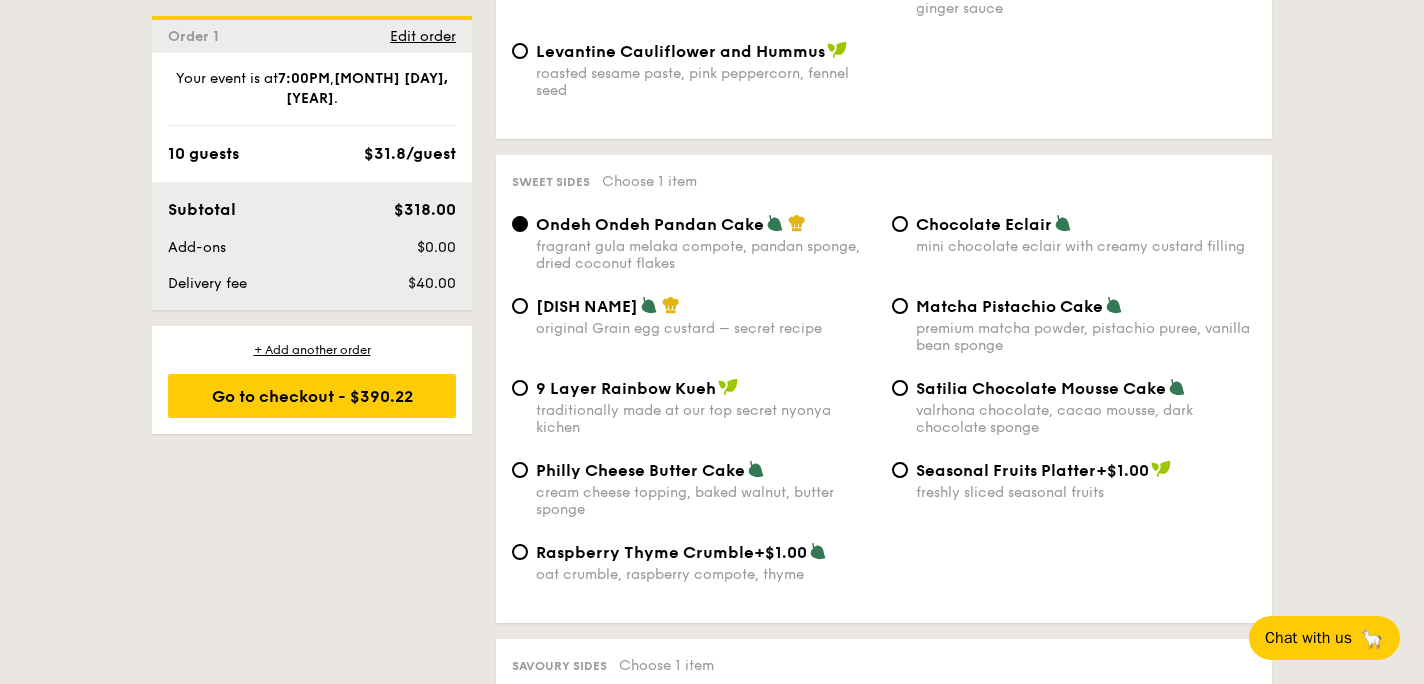 scroll, scrollTop: 2857, scrollLeft: 0, axis: vertical 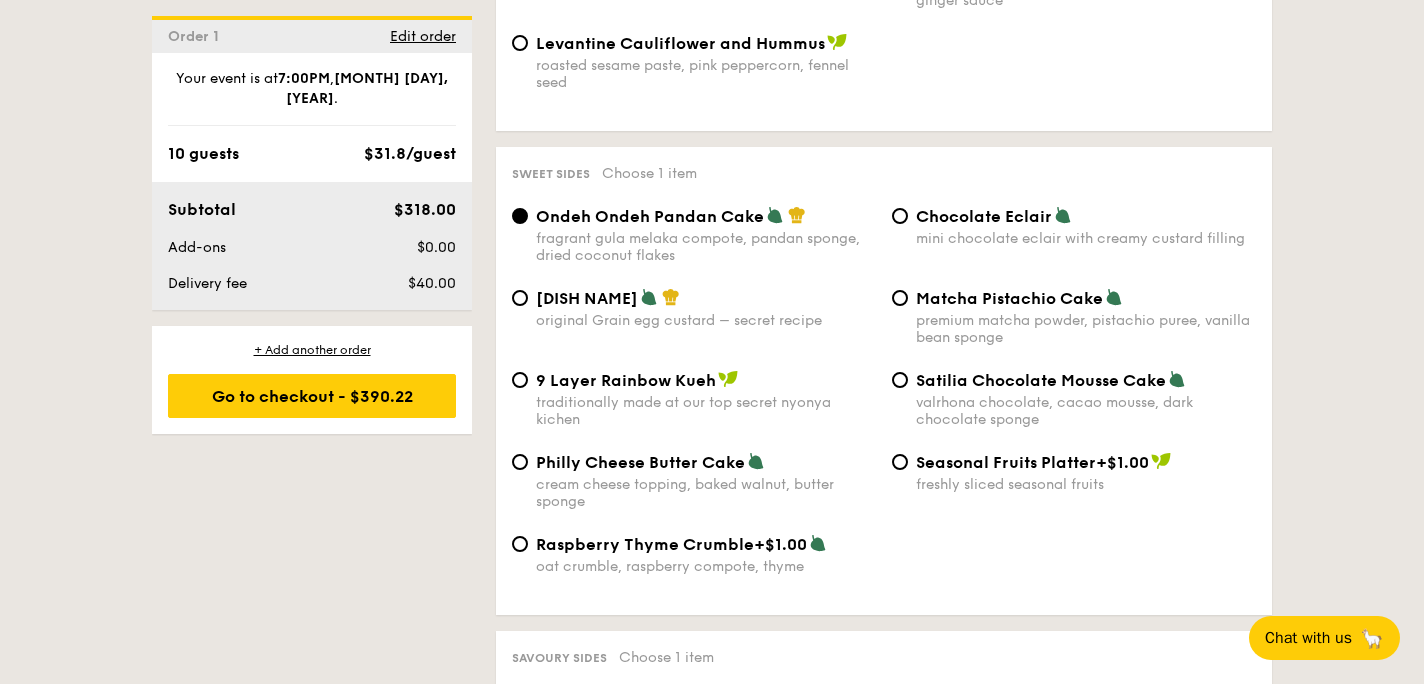 click on "original Grain egg custard – secret recipe" at bounding box center (706, 320) 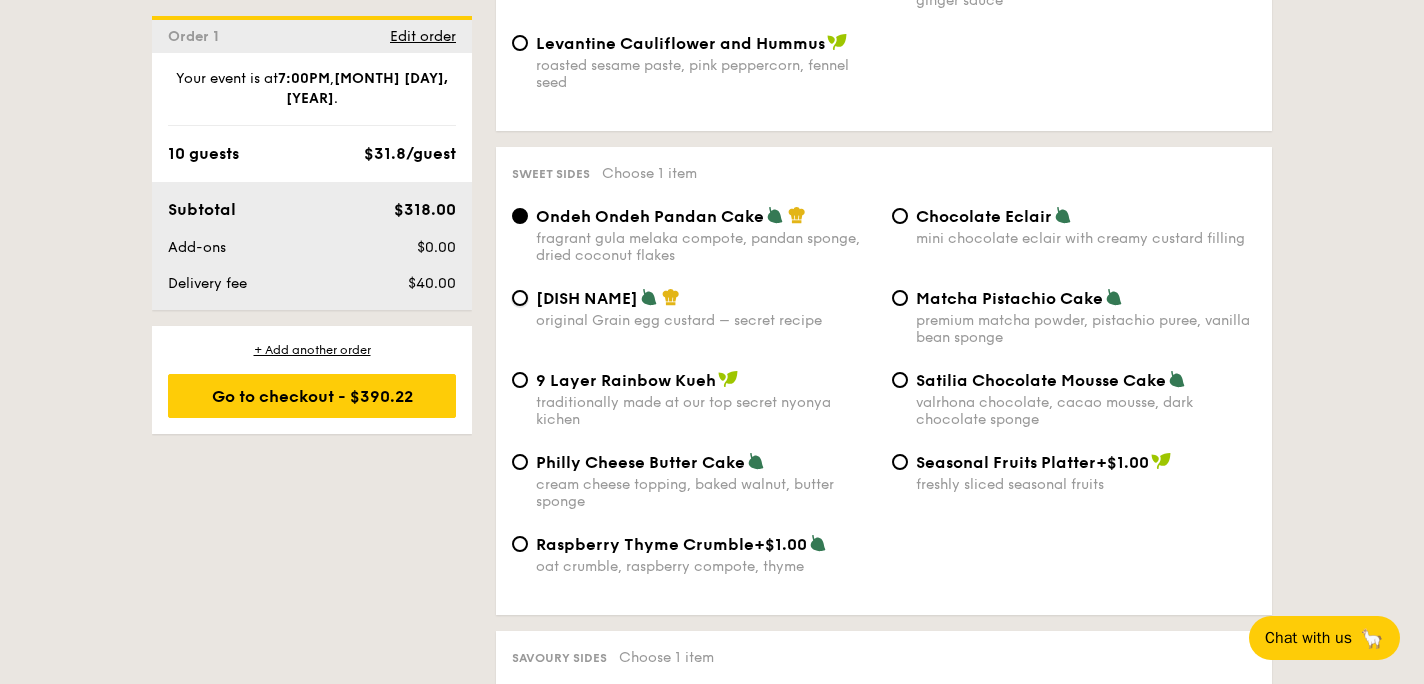 click on "Grain's Portuguese Egg Tart original Grain egg custard – secret recipe" at bounding box center (520, 298) 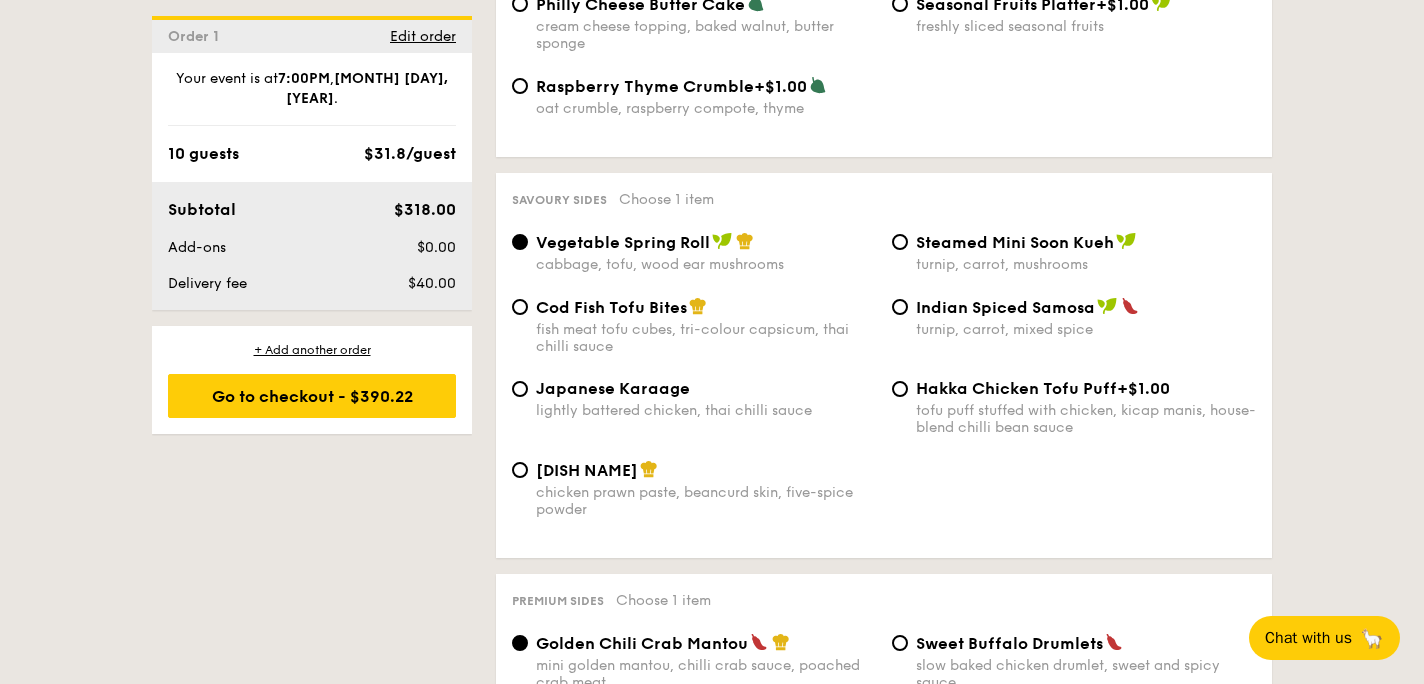 scroll, scrollTop: 3317, scrollLeft: 0, axis: vertical 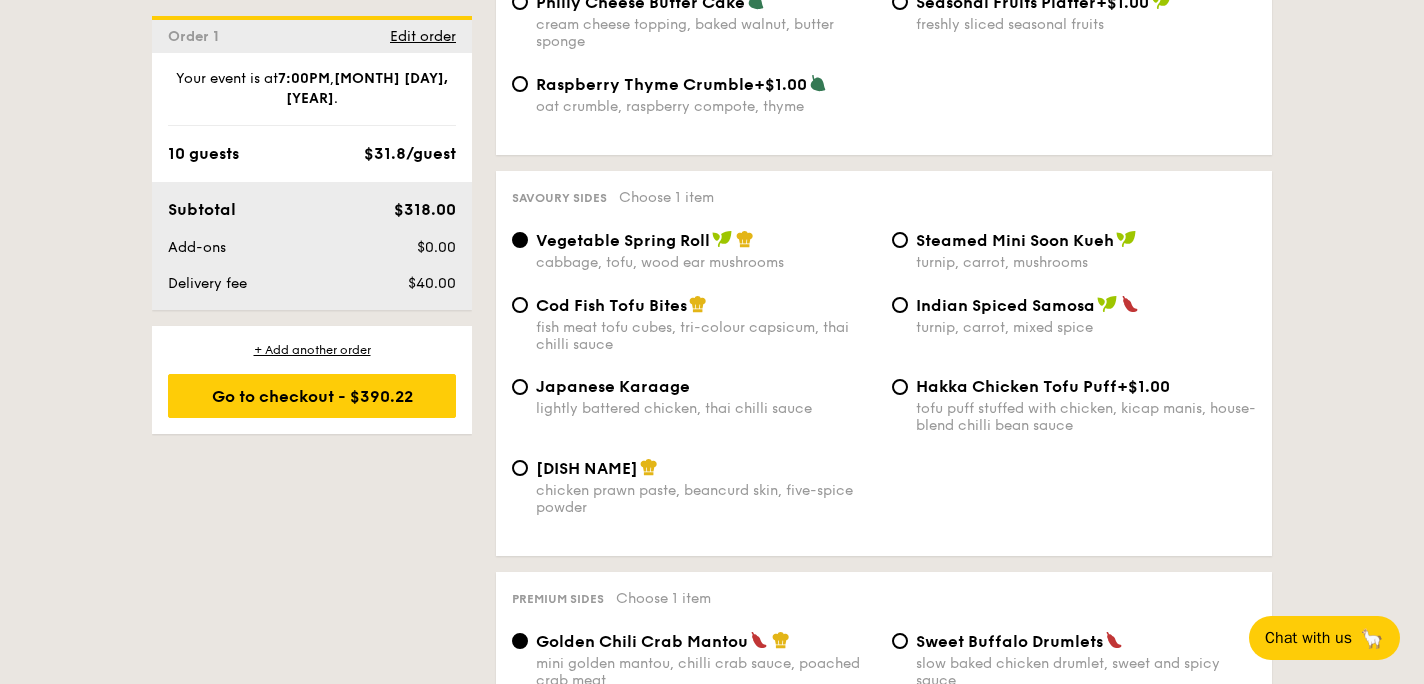 click on "chicken prawn paste, beancurd skin, five-spice powder" at bounding box center (706, 499) 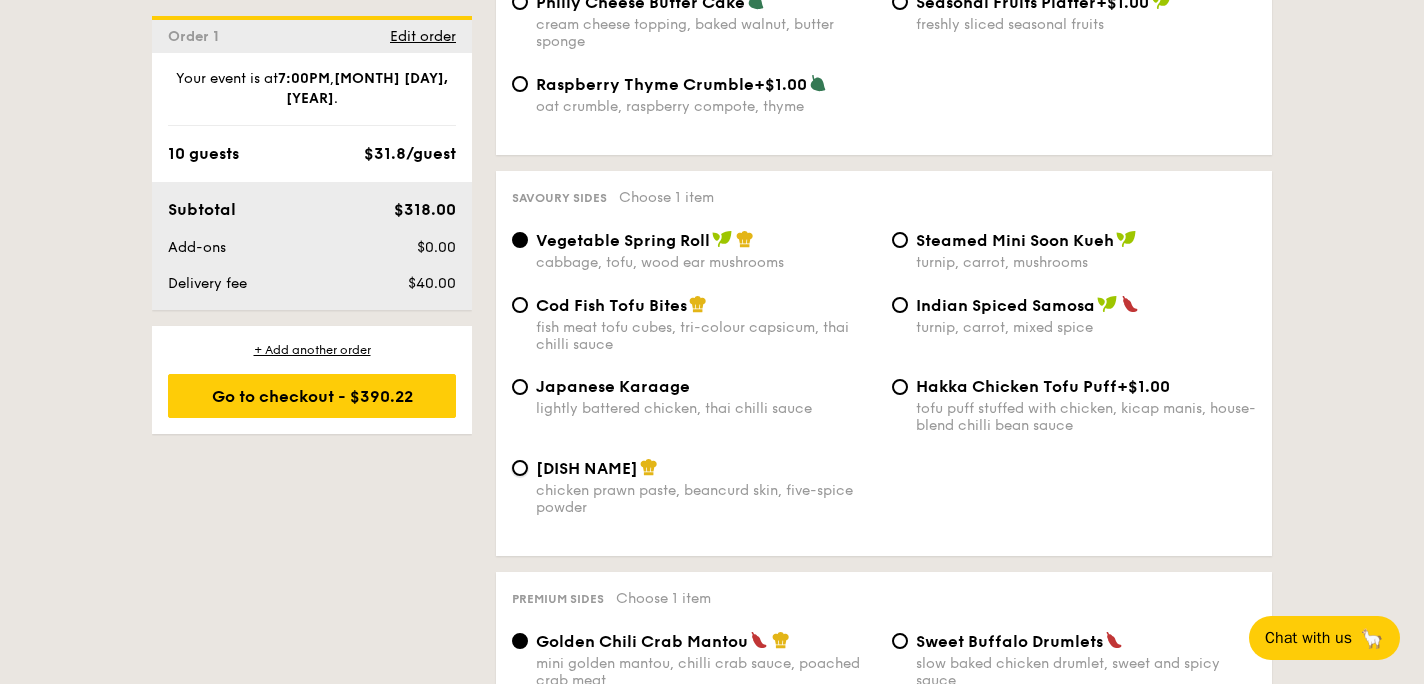 click on "Baked Chicken Ngoh Hiang chicken prawn paste, beancurd skin, five-spice powder" at bounding box center (520, 468) 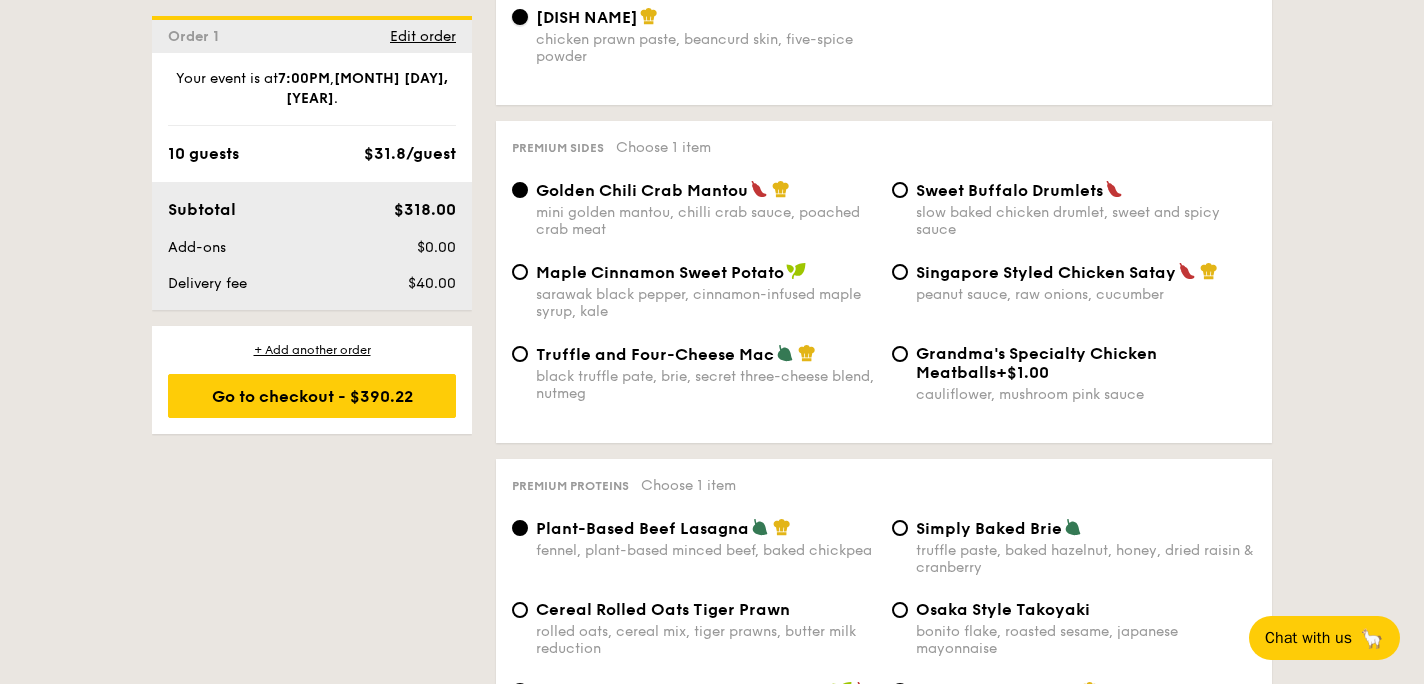 scroll, scrollTop: 3769, scrollLeft: 0, axis: vertical 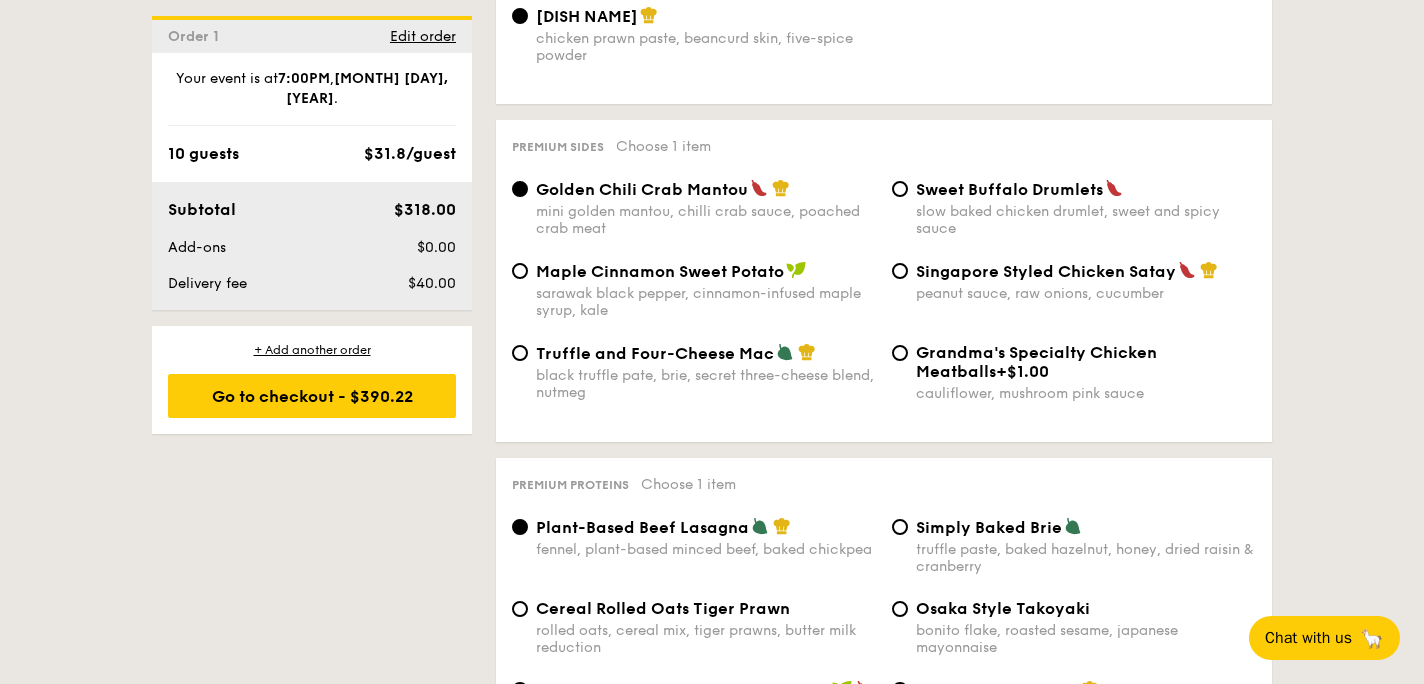 click on "black truffle pate, brie, secret three-cheese blend, nutmeg" at bounding box center (706, 384) 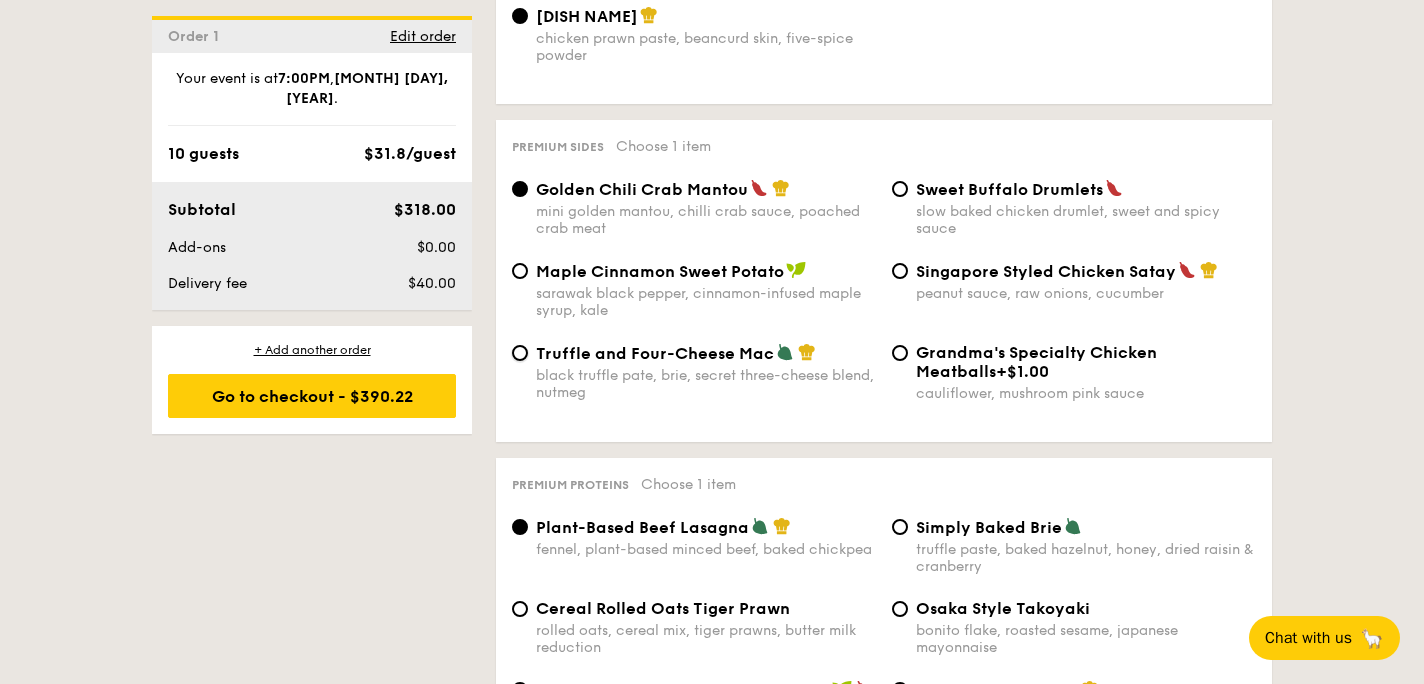click on "Truffle and Four-Cheese Mac black truffle pate, brie, secret three-cheese blend, nutmeg" at bounding box center [520, 353] 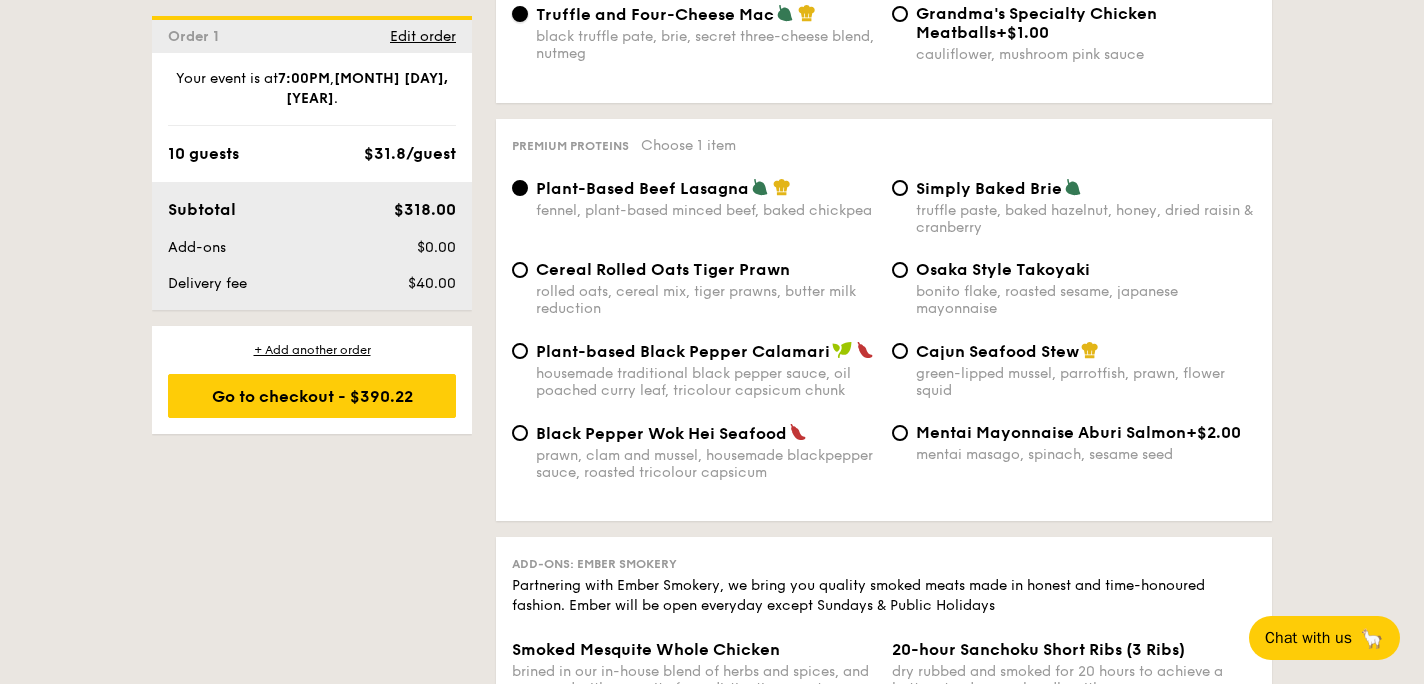 scroll, scrollTop: 4122, scrollLeft: 0, axis: vertical 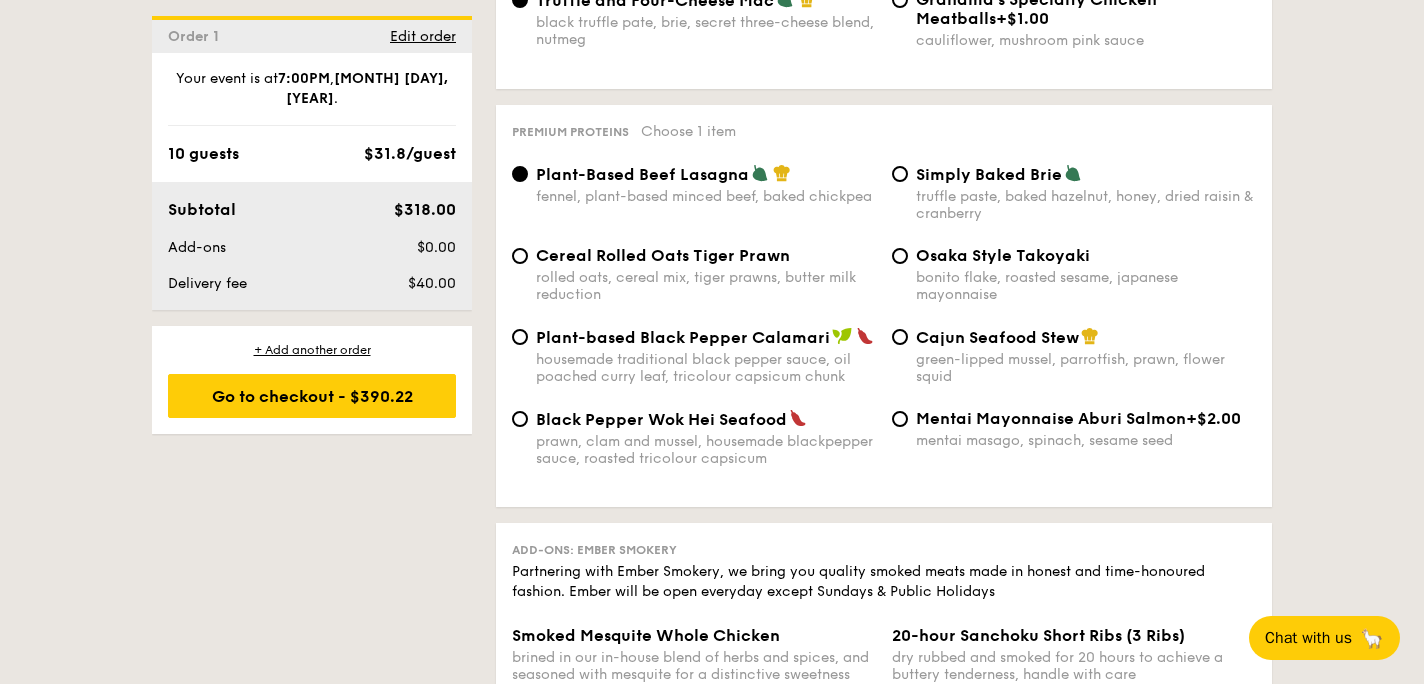 click on "Cajun Seafood Stew" at bounding box center [997, 337] 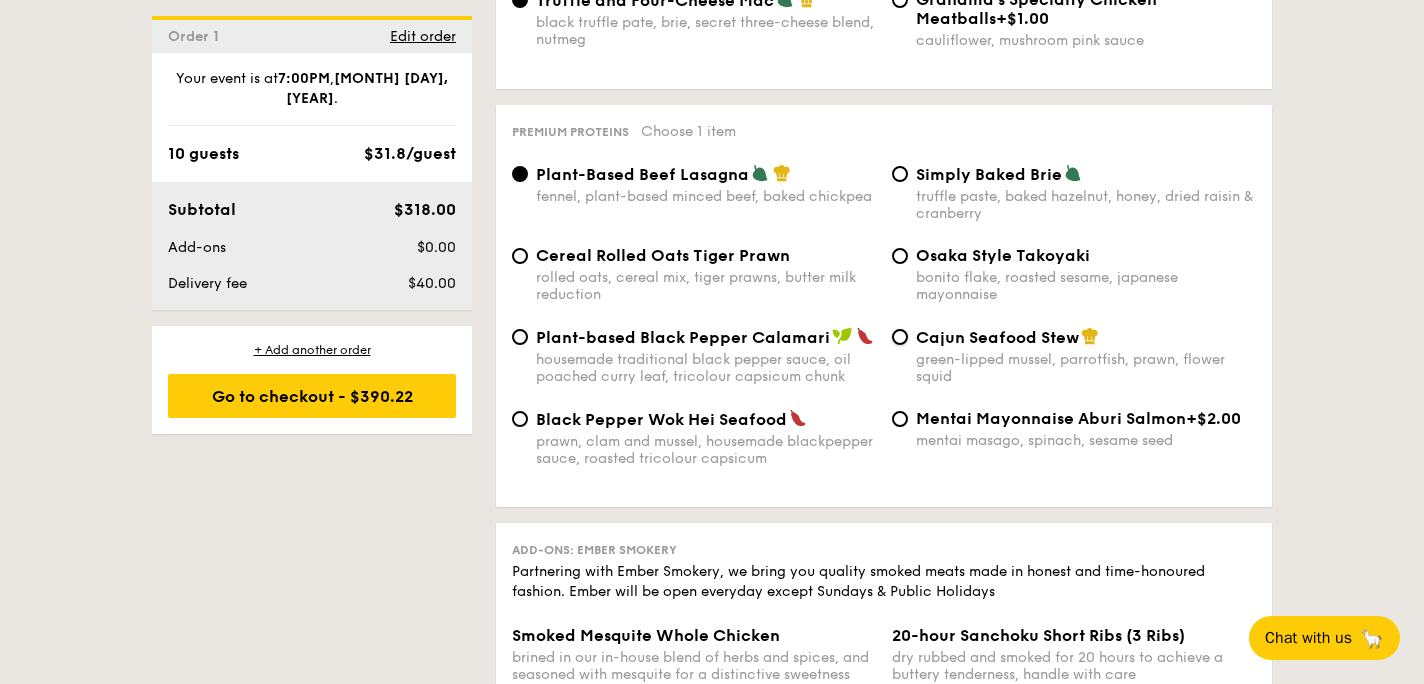 click on "Cajun Seafood Stew green-lipped mussel, parrotfish, prawn, flower squid" at bounding box center [900, 337] 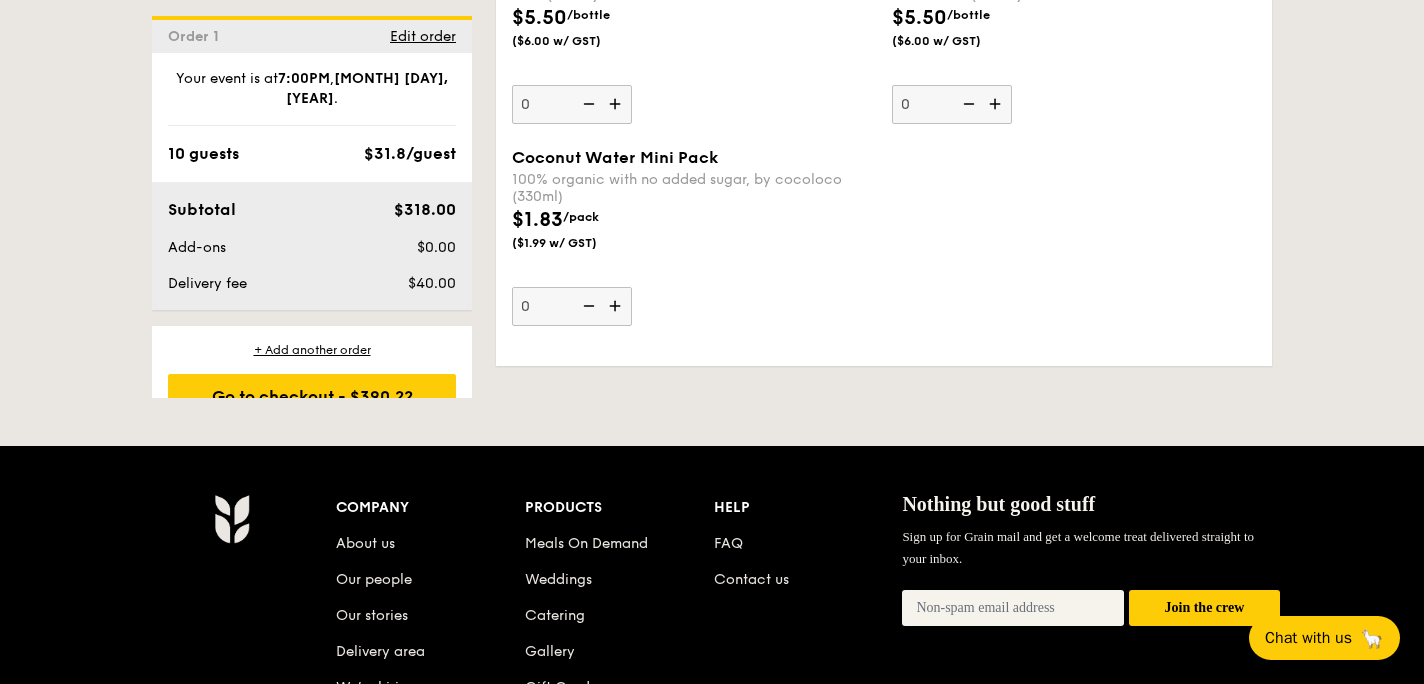 scroll, scrollTop: 6600, scrollLeft: 0, axis: vertical 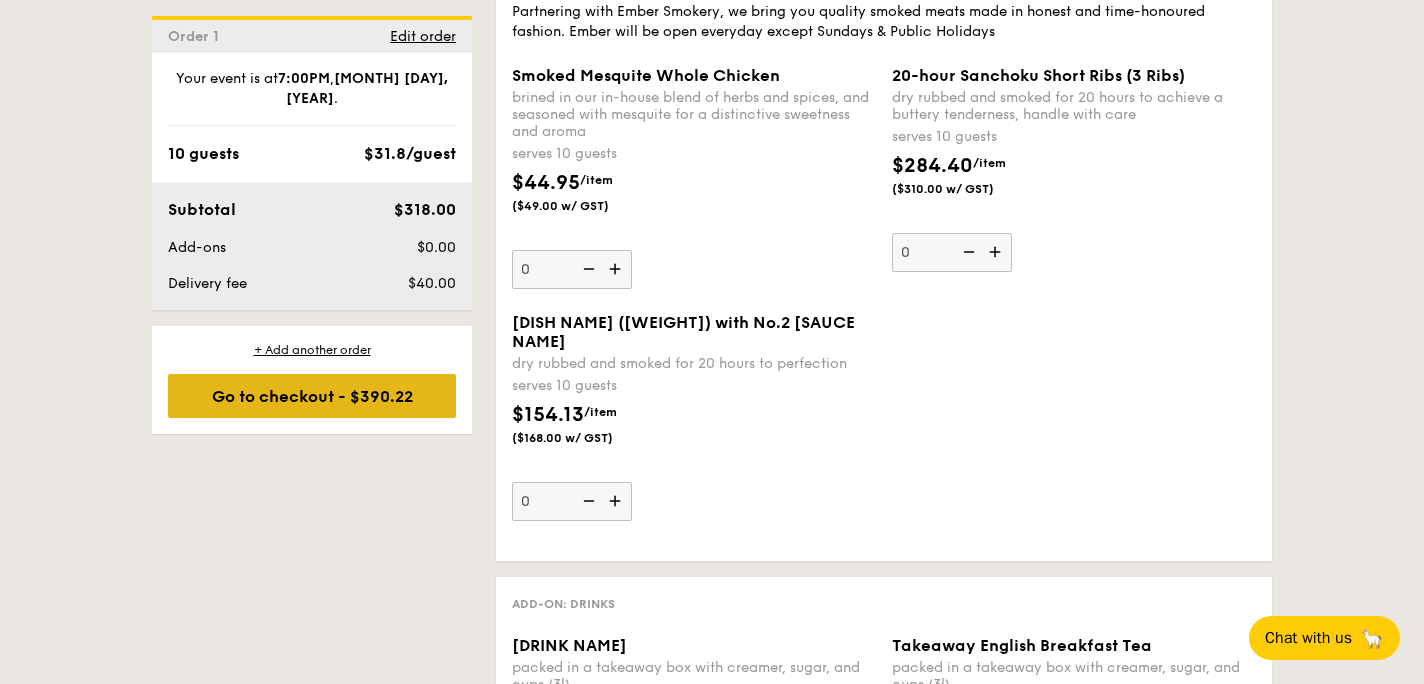 click on "Go to checkout
- $390.22" at bounding box center [312, 396] 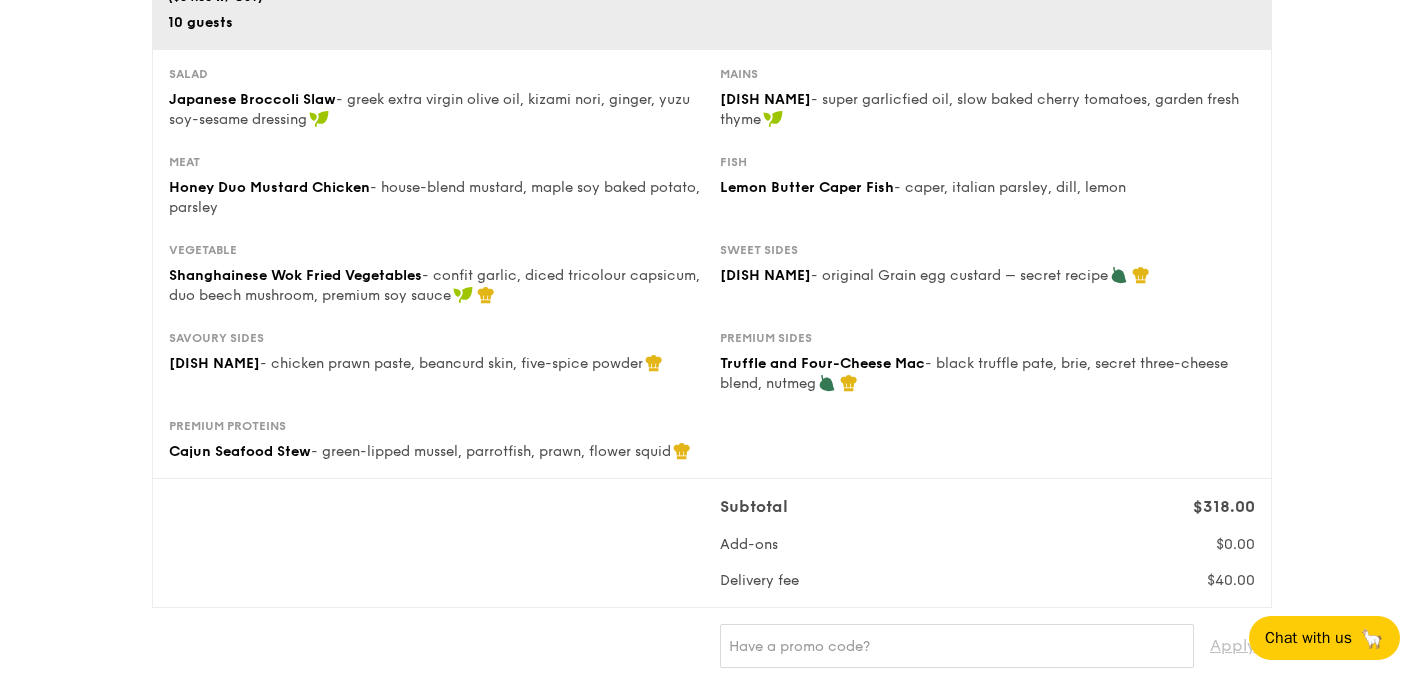 scroll, scrollTop: 253, scrollLeft: 0, axis: vertical 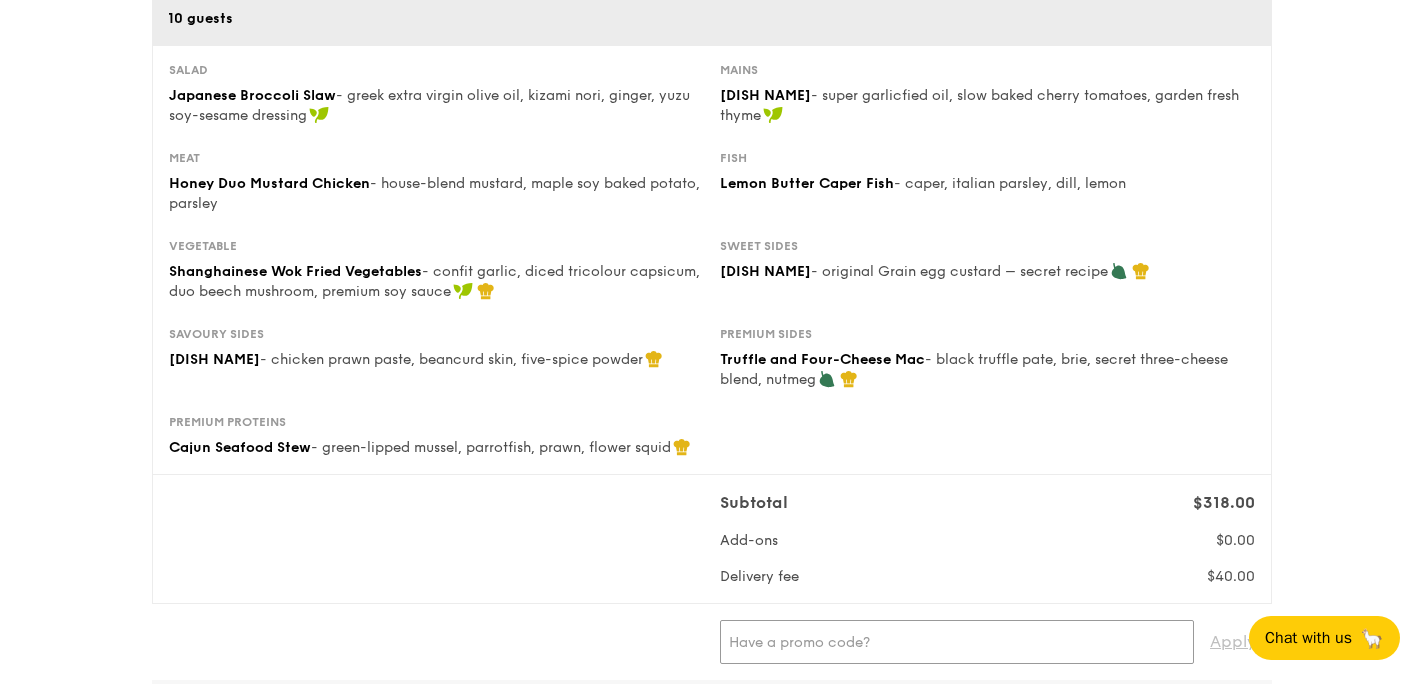 click at bounding box center [957, 642] 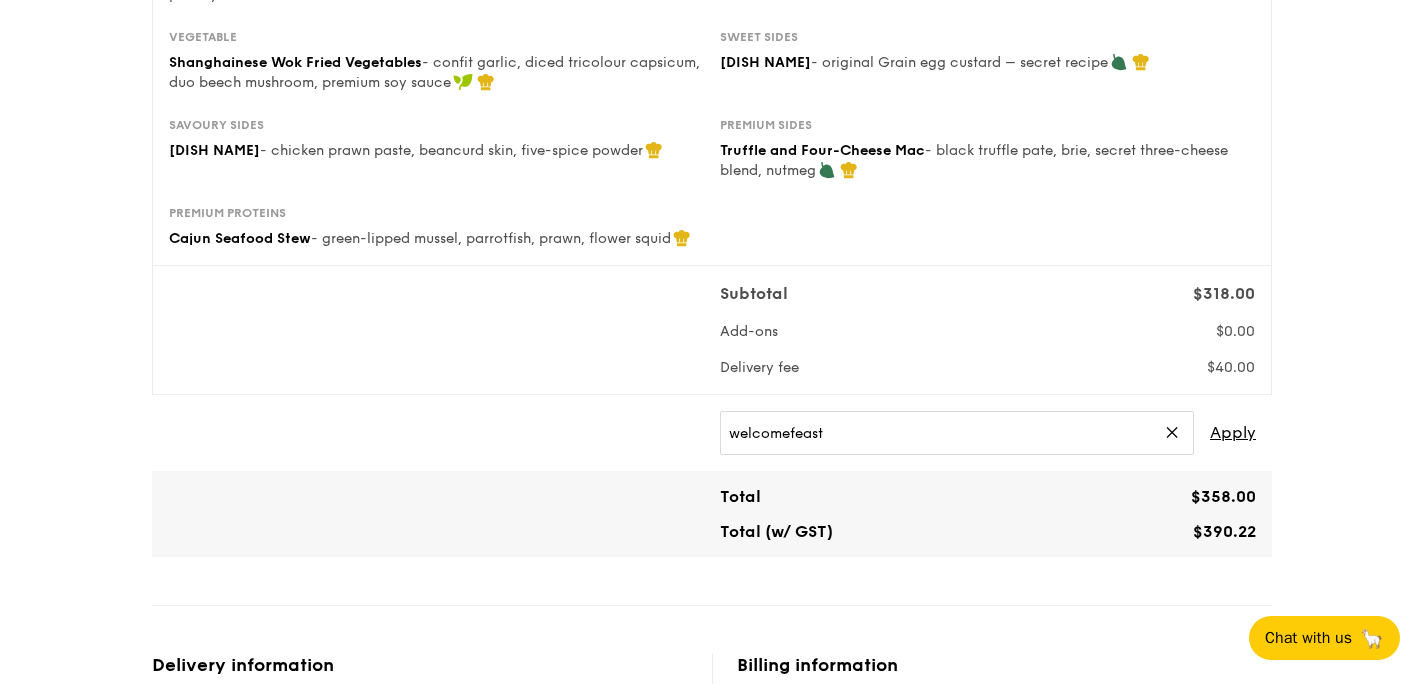 type on "WELCOMEFEAST" 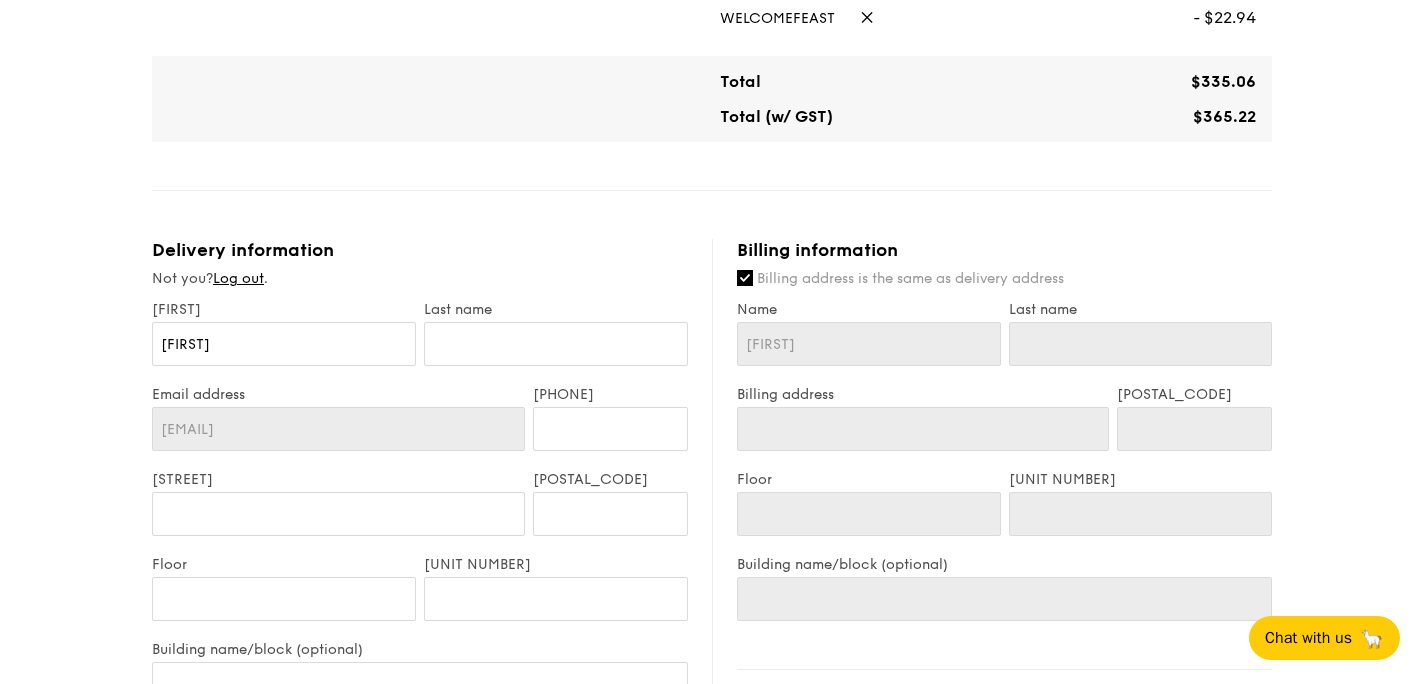 scroll, scrollTop: 881, scrollLeft: 0, axis: vertical 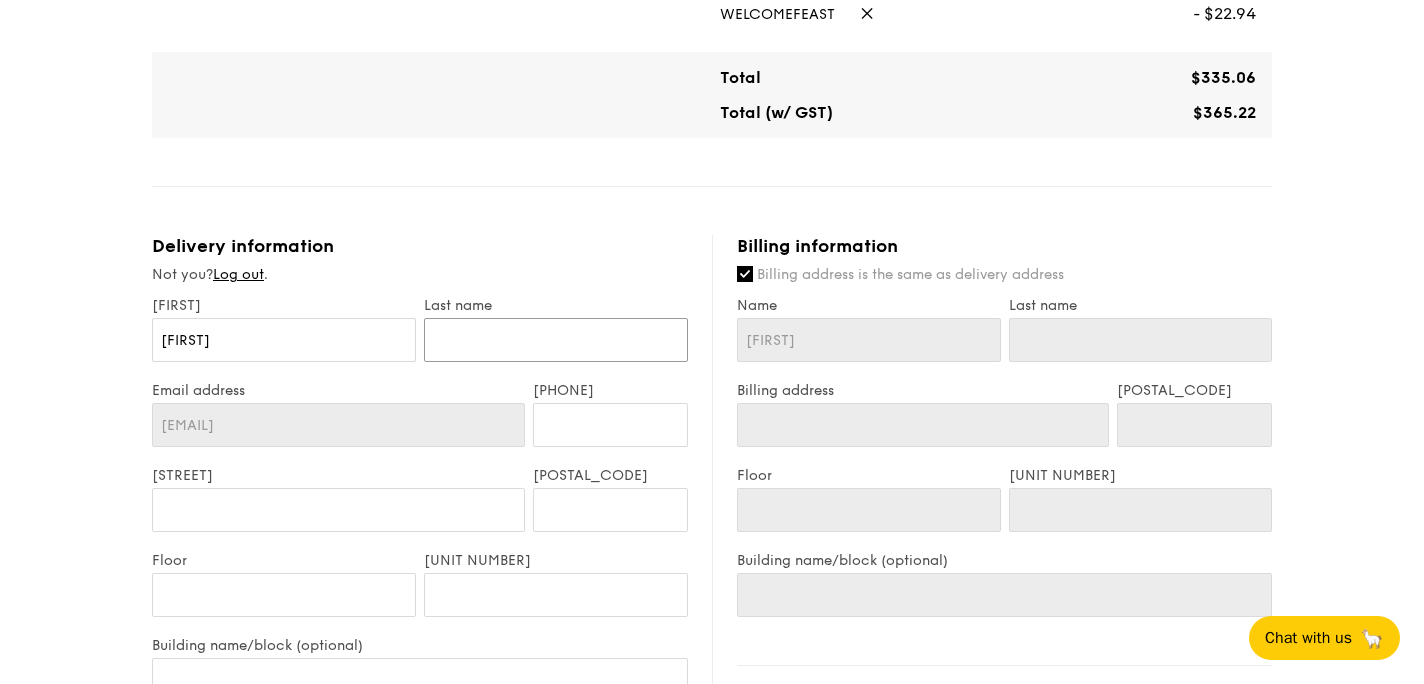 click at bounding box center [556, 340] 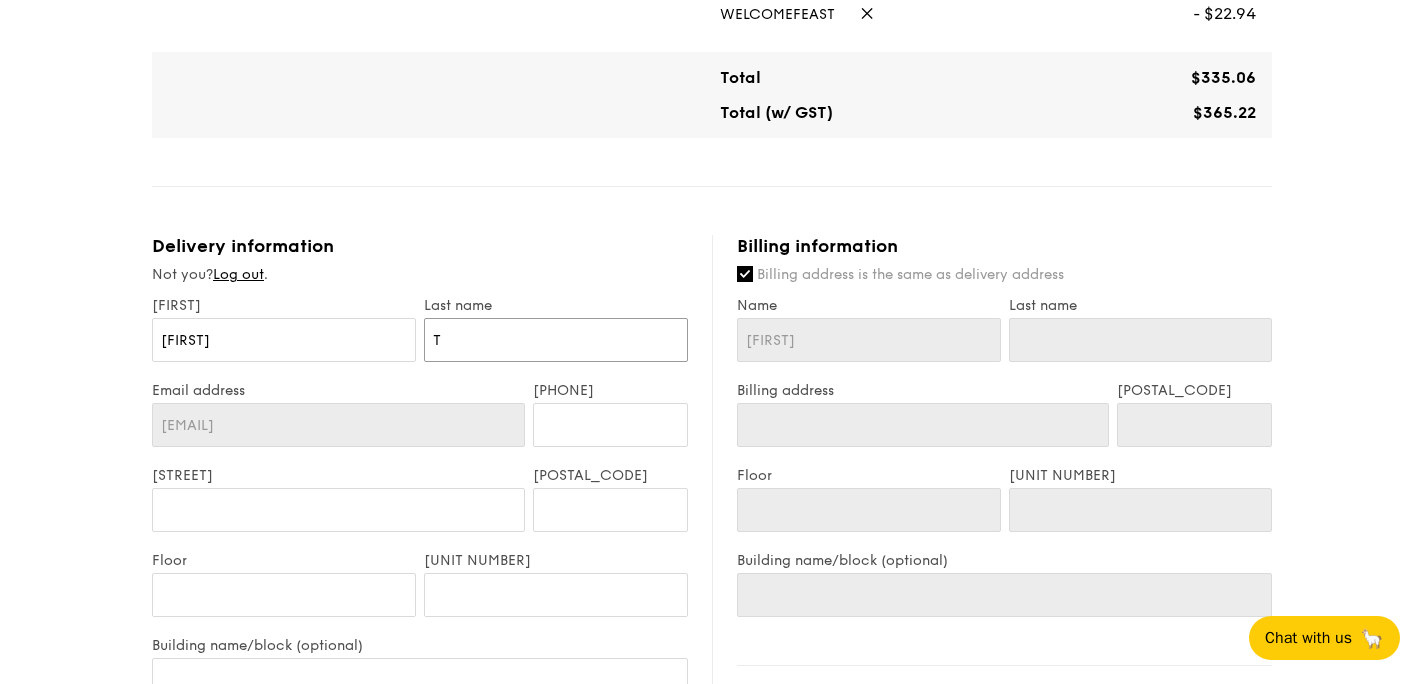 type on "T" 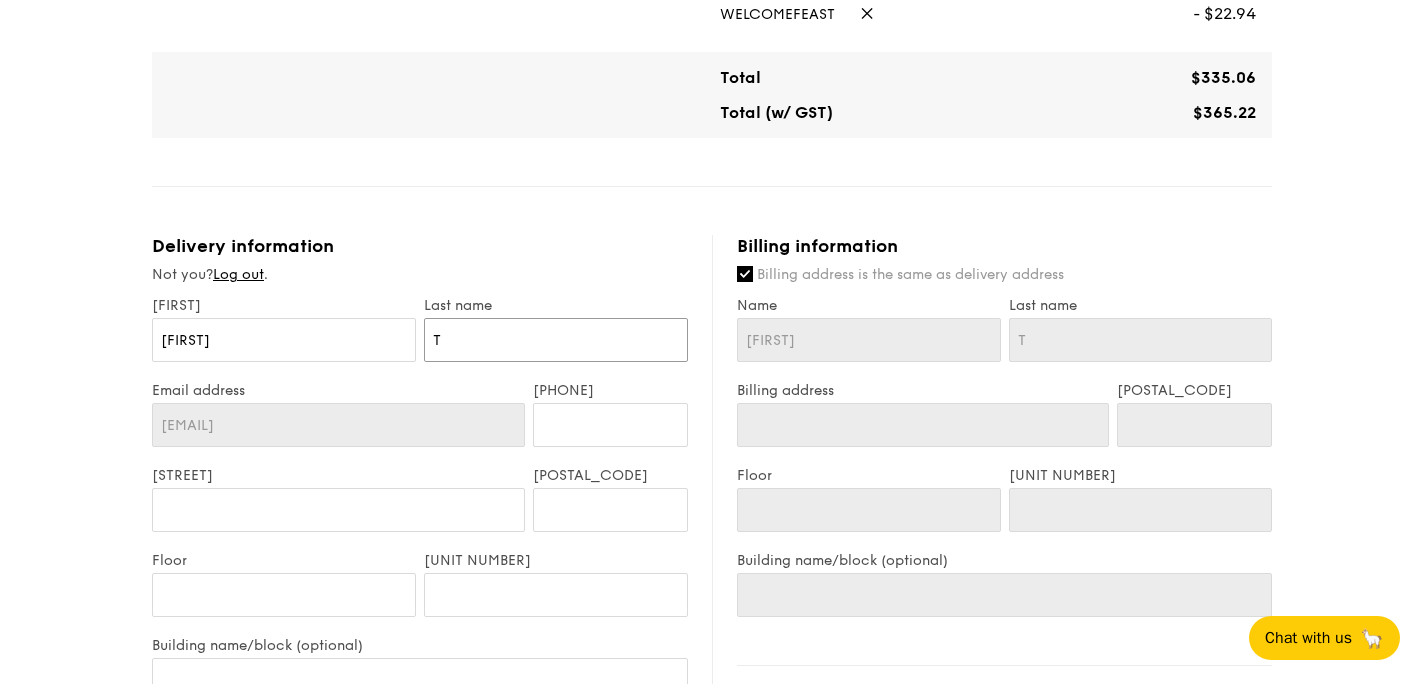 type on "Ta" 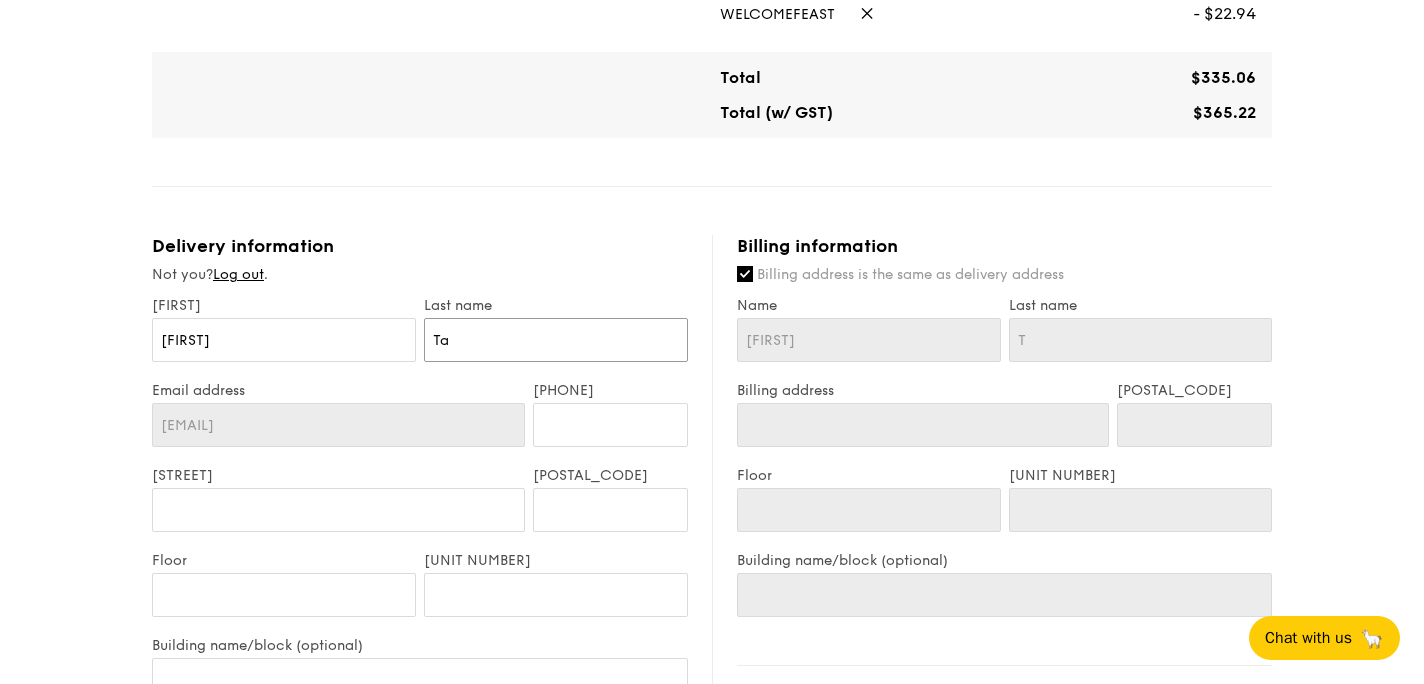 type on "Ta" 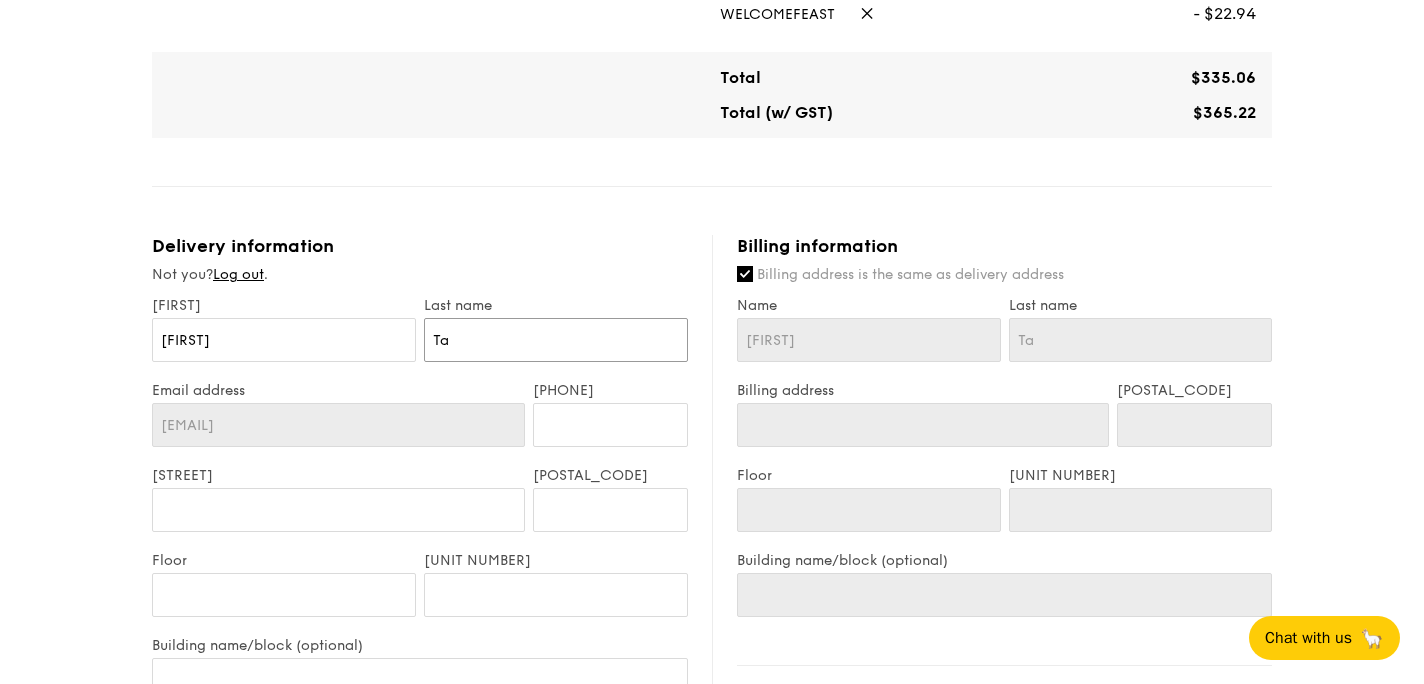 type on "[LAST]" 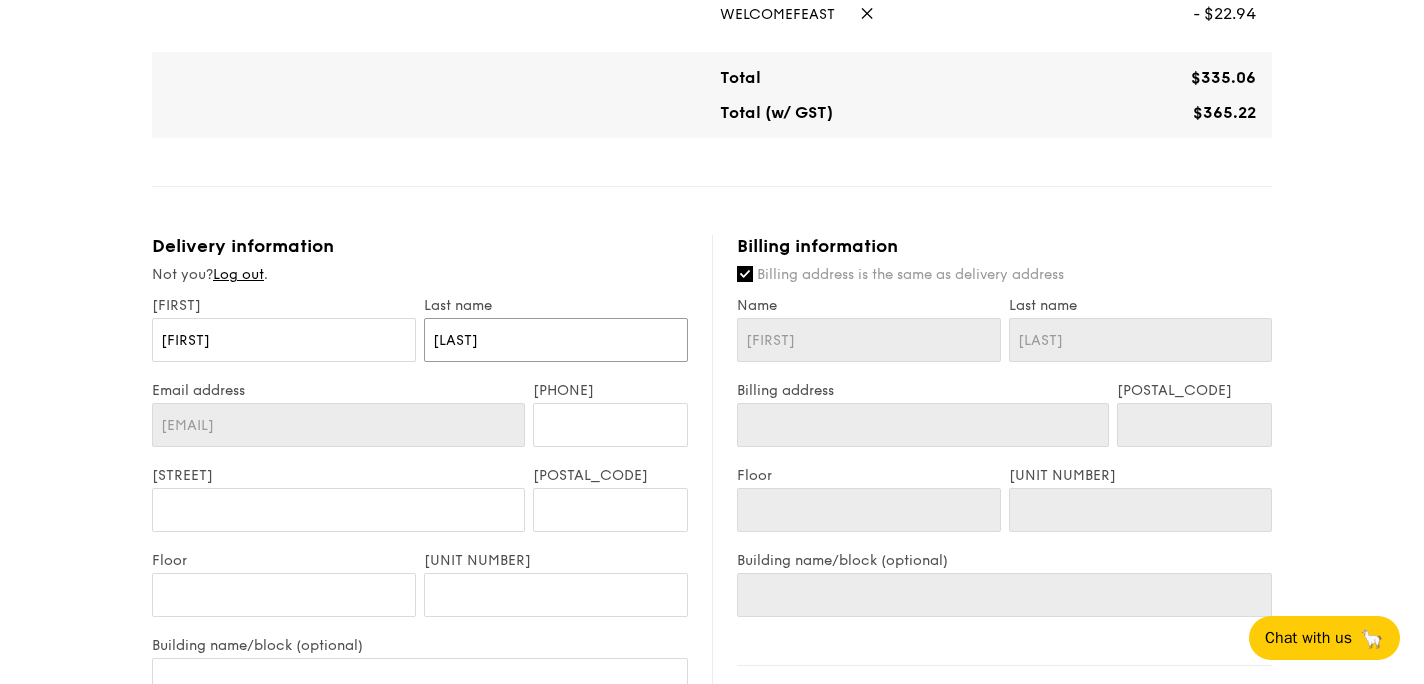 type on "Tamp" 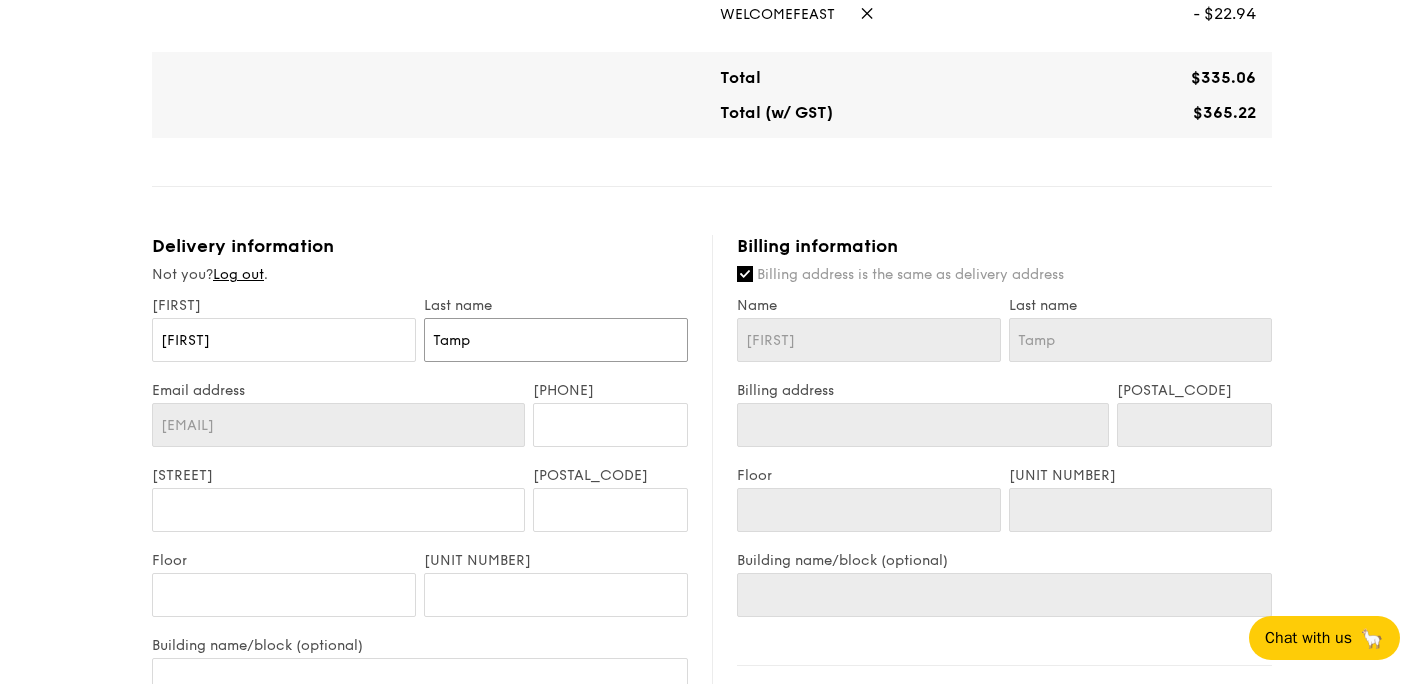 type on "[LAST]" 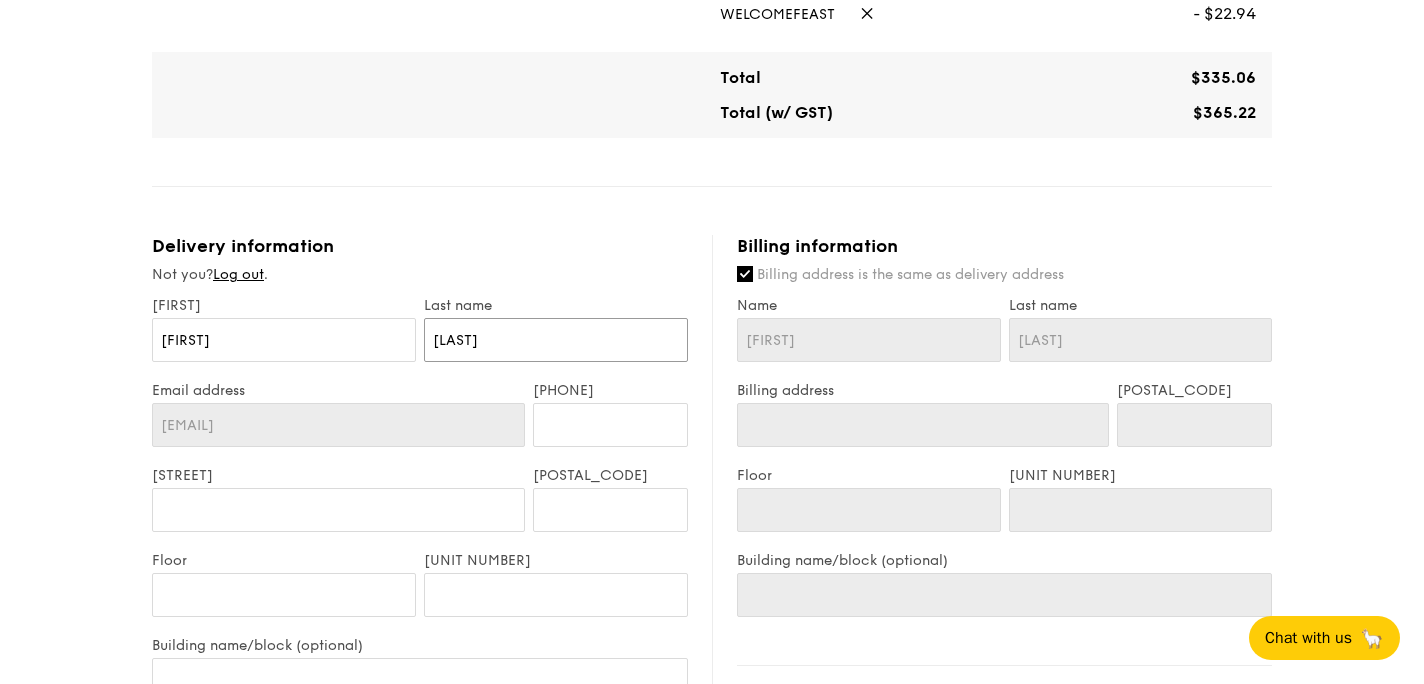 type on "Ta" 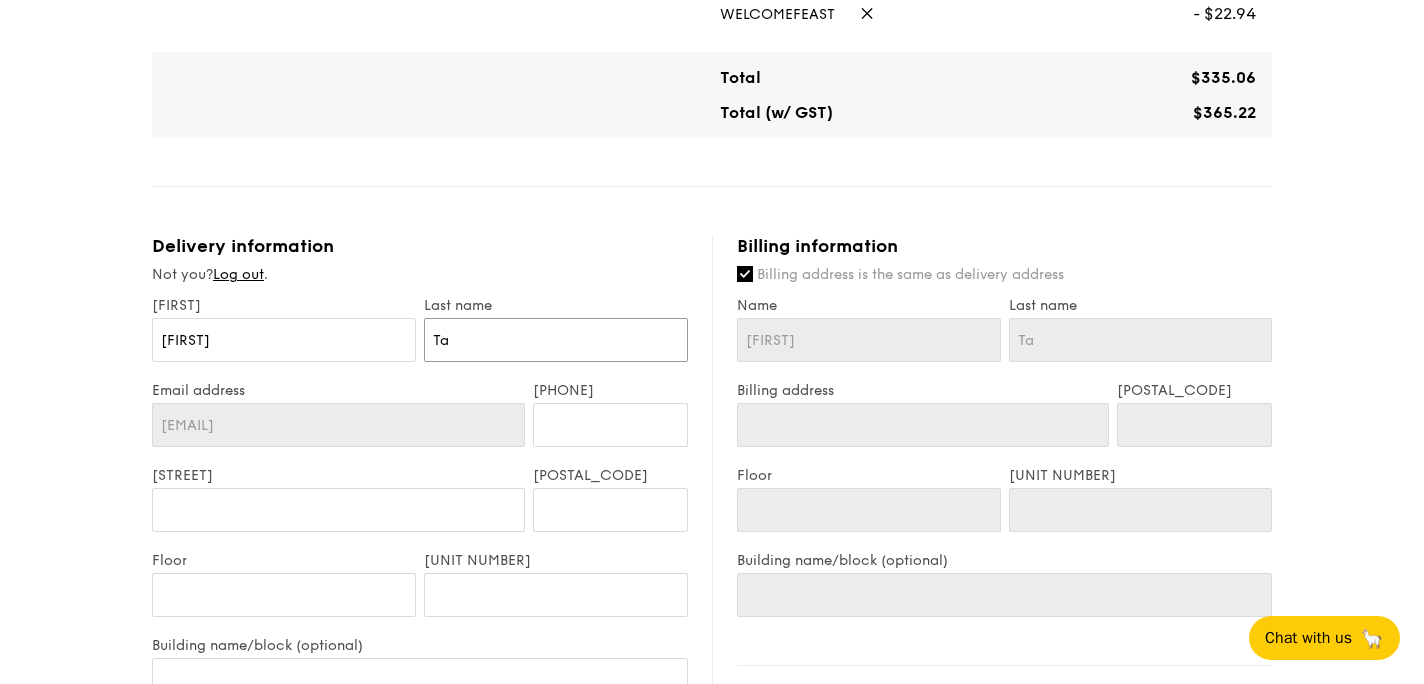 type on "T" 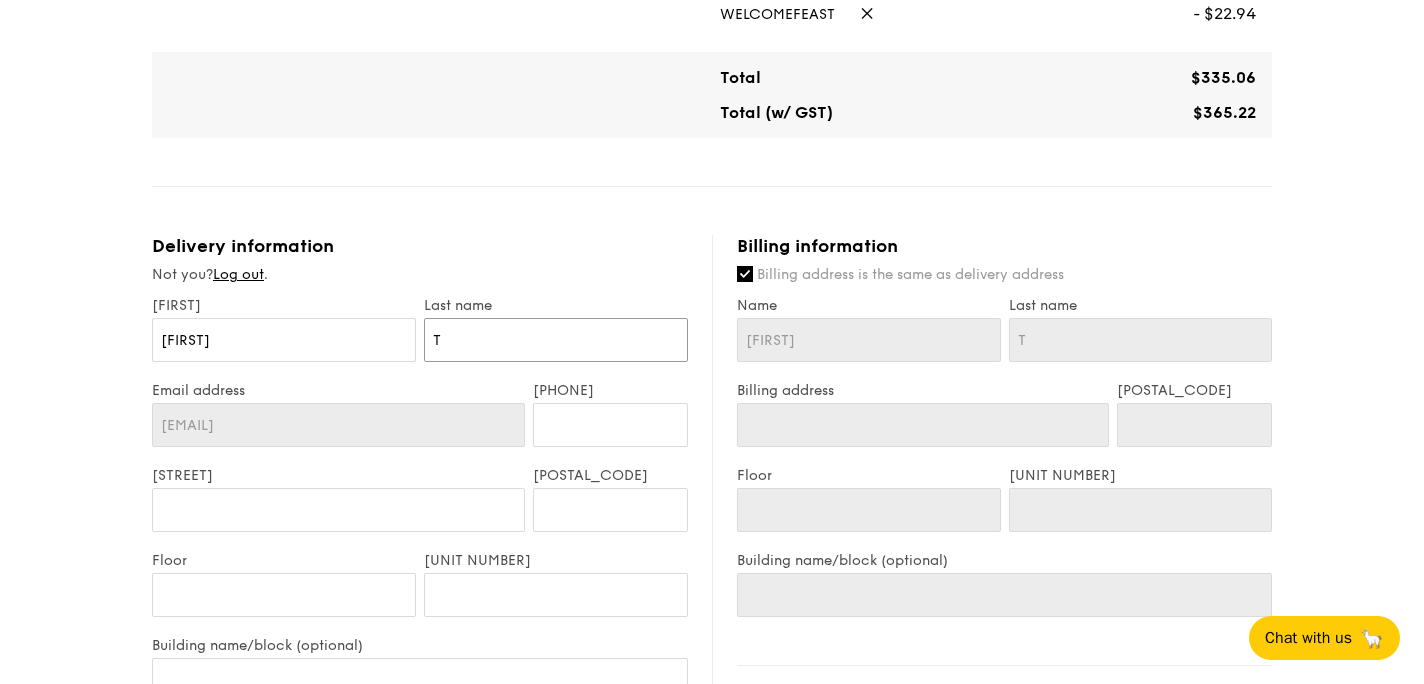 type 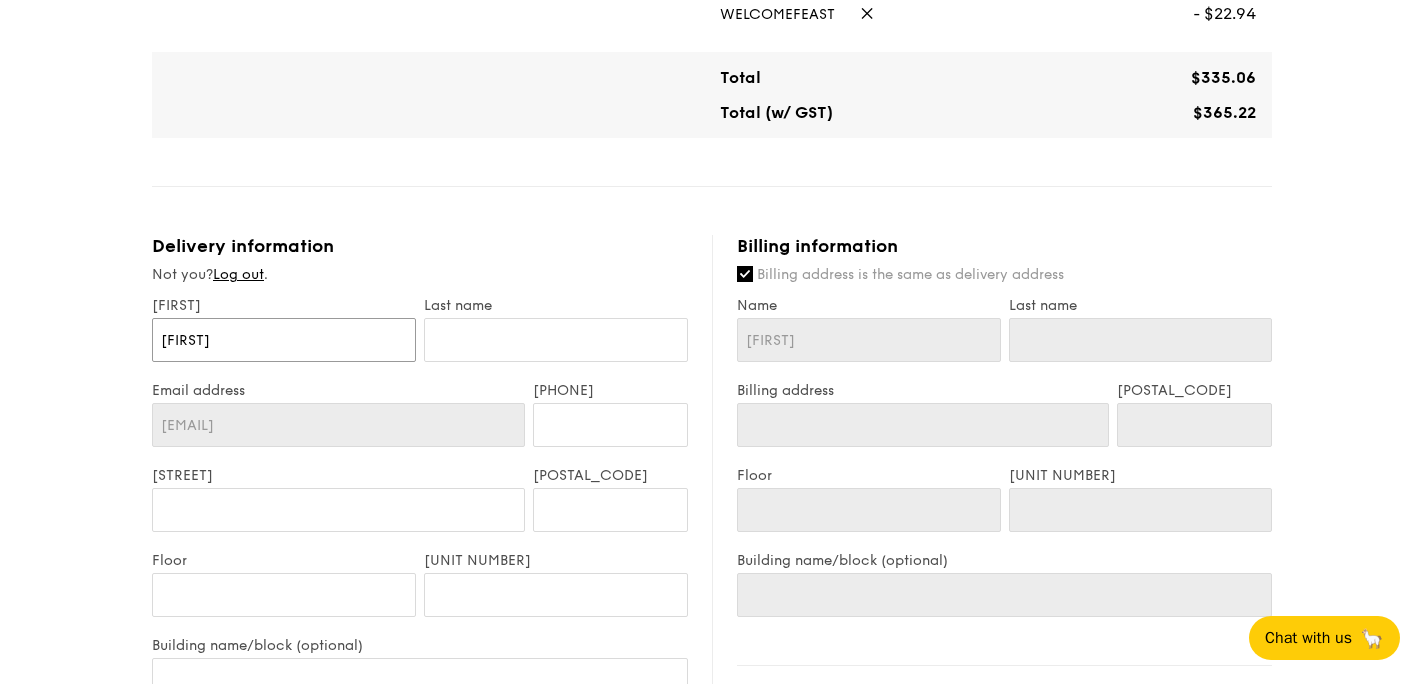 click on "[FIRST]" at bounding box center (284, 340) 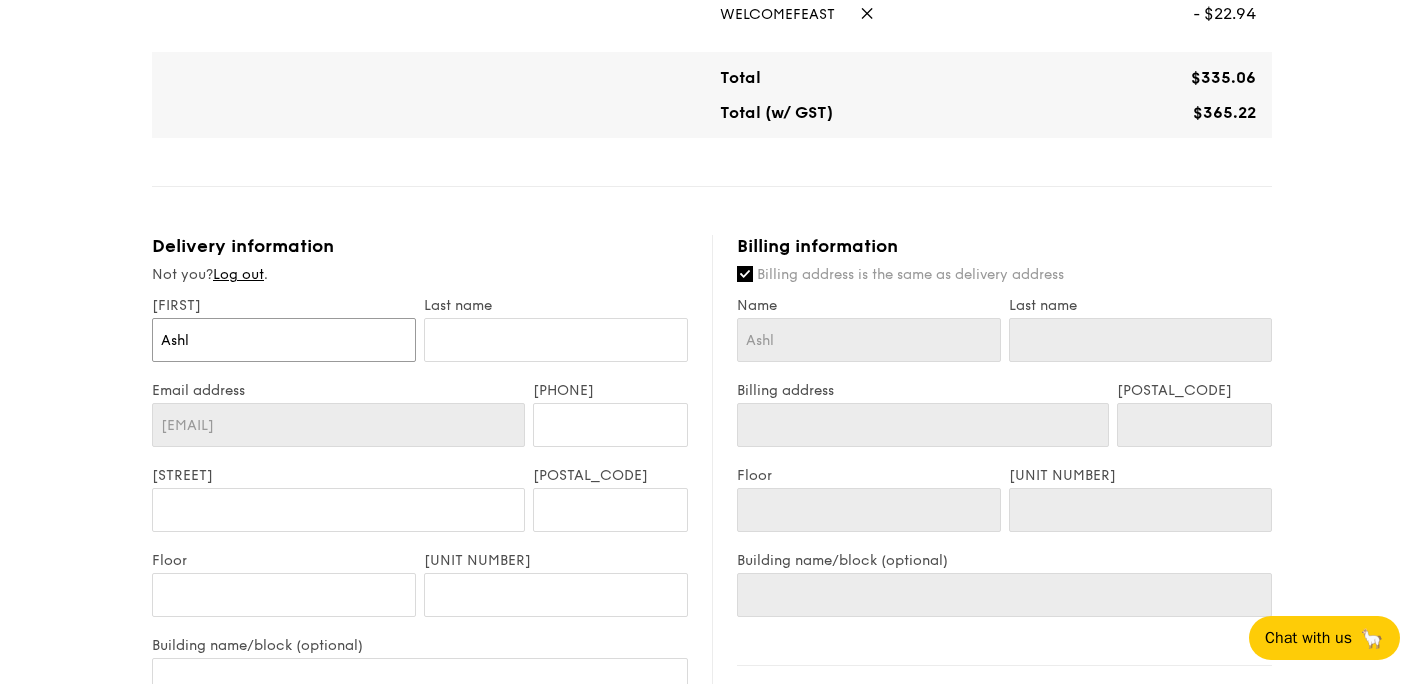 type on "Ash" 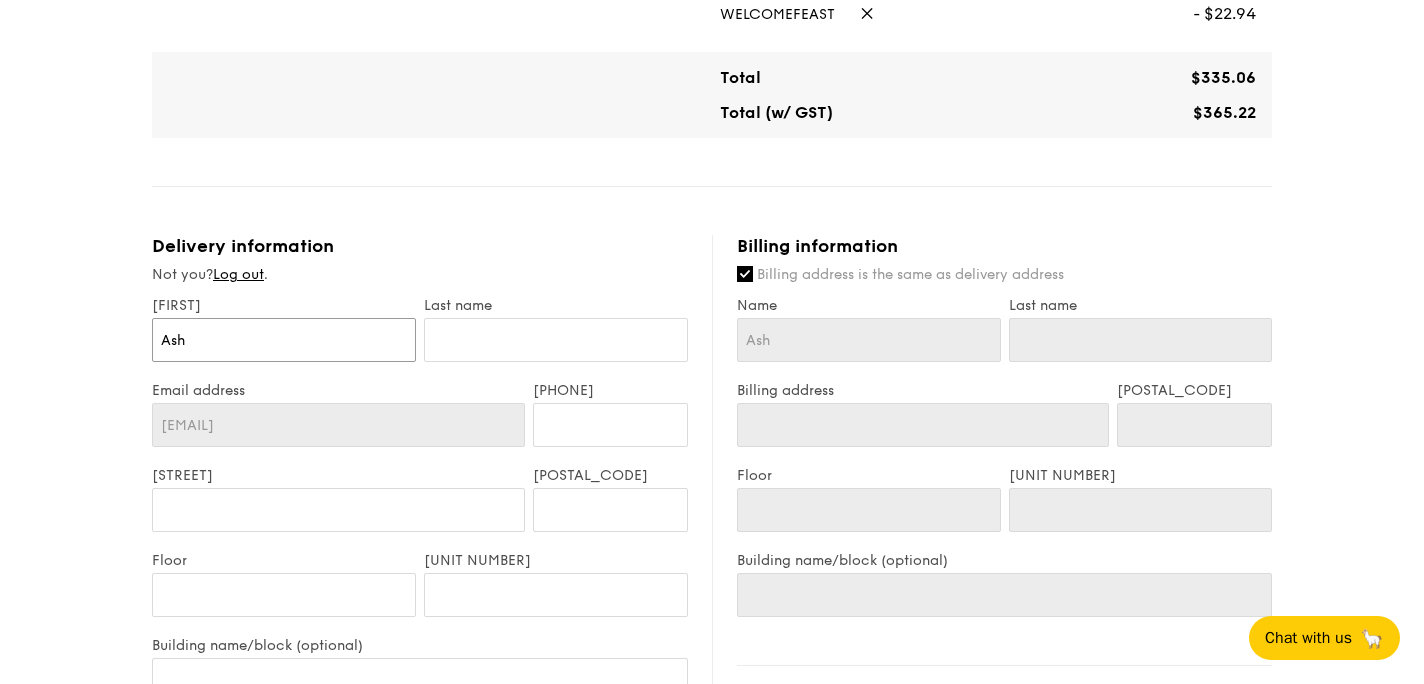 type on "Ash" 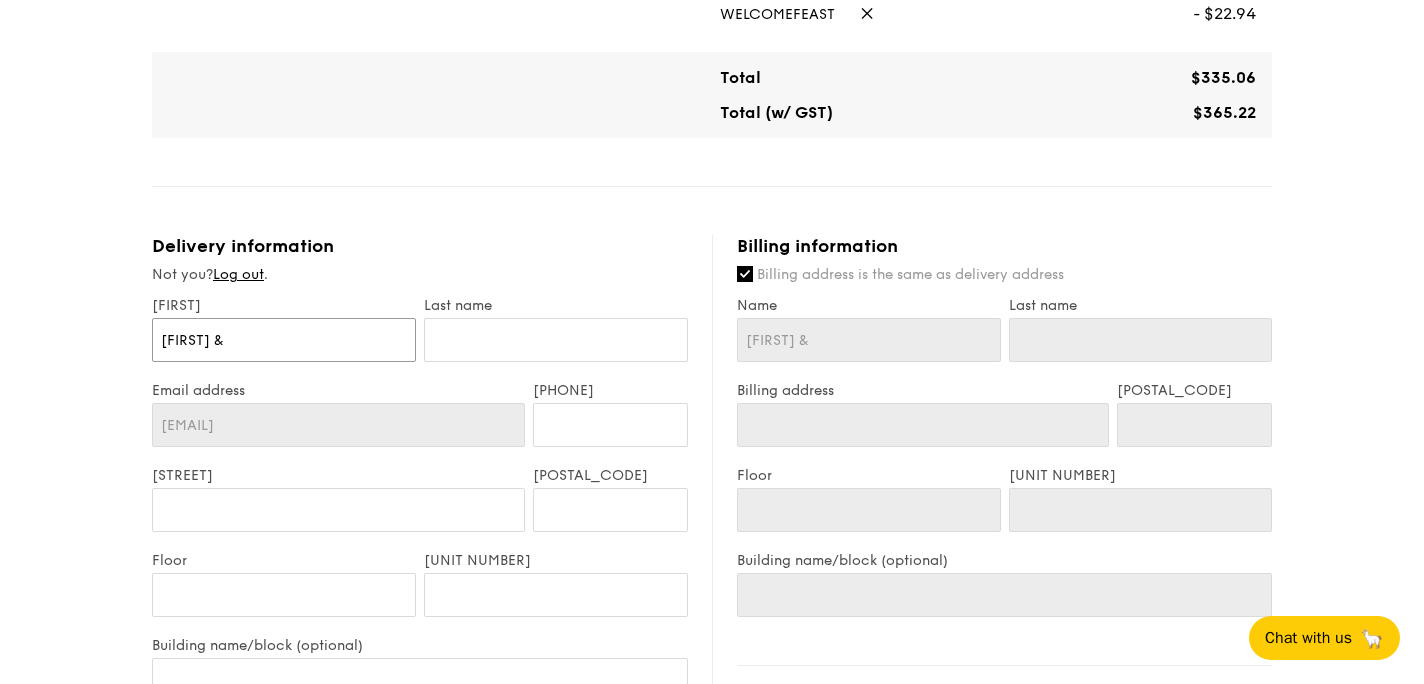 type on "[FIRST] &" 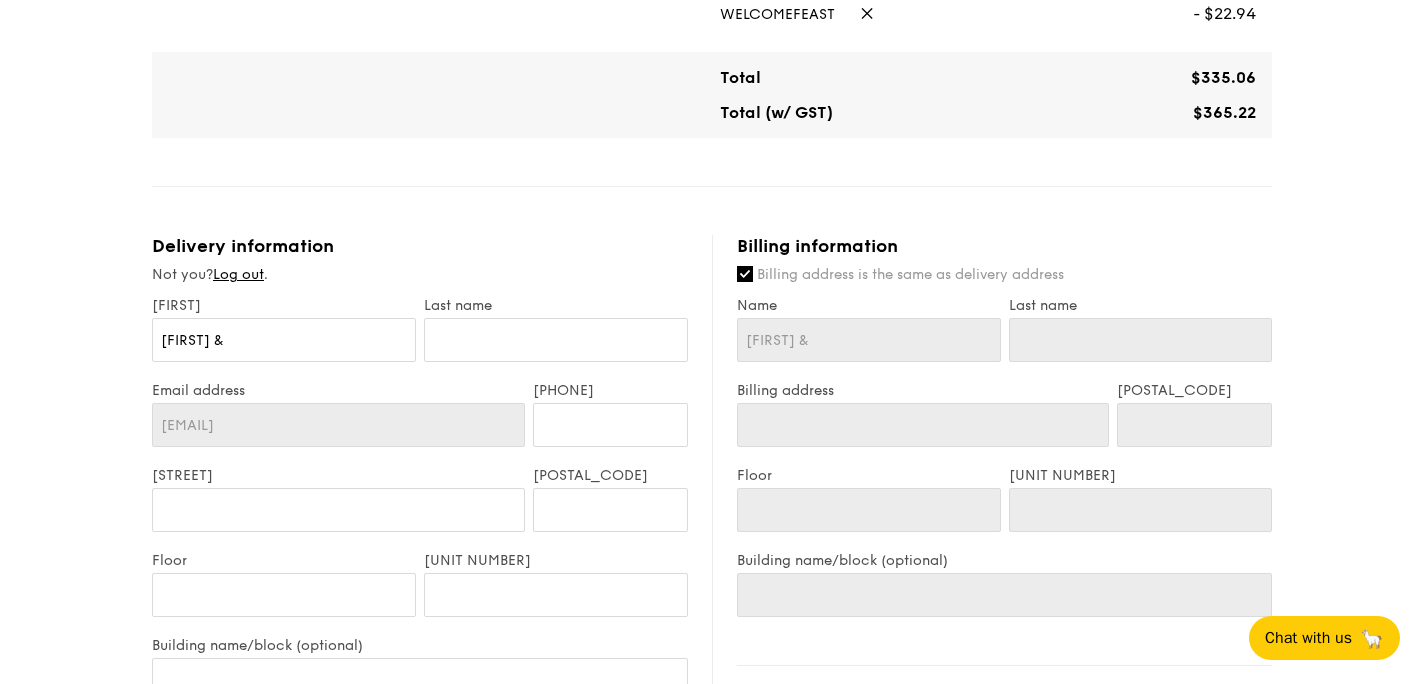 click on "Delivery information
Not you?
Log out .
First name
[FIRST] [LAST]
Email address
[EMAIL]
Mobile number
[PHONE]
Delivery address
Postal code
Floor
Unit number
Building name/block (optional)
Secondary contact person
[SECONDARY CONTACT PERSON]
Secondary contact number
[SECONDARY CONTACT NUMBER]
This is a corporate order
Should we include disposable cutlery, plates, and serving utensils with your order? Yes, please  include  all disposables. No, please  exclude Note:" at bounding box center [432, 659] 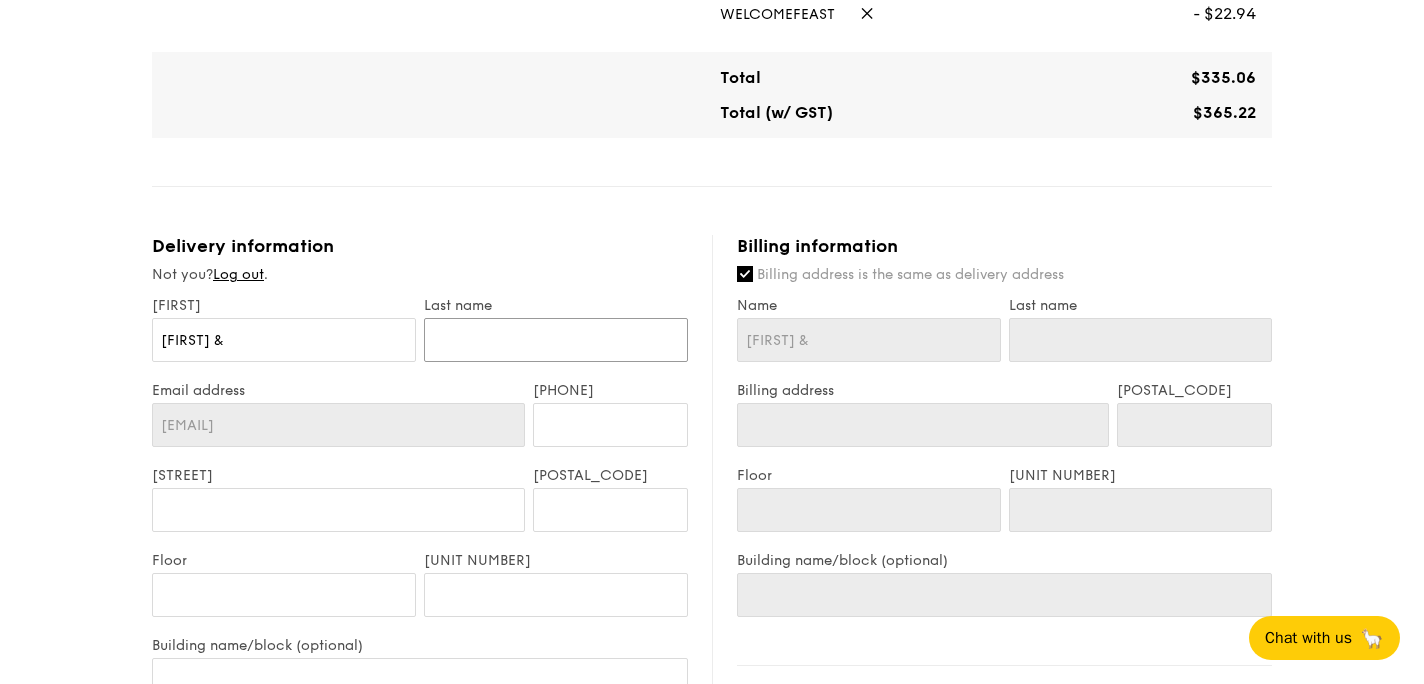 click at bounding box center [556, 340] 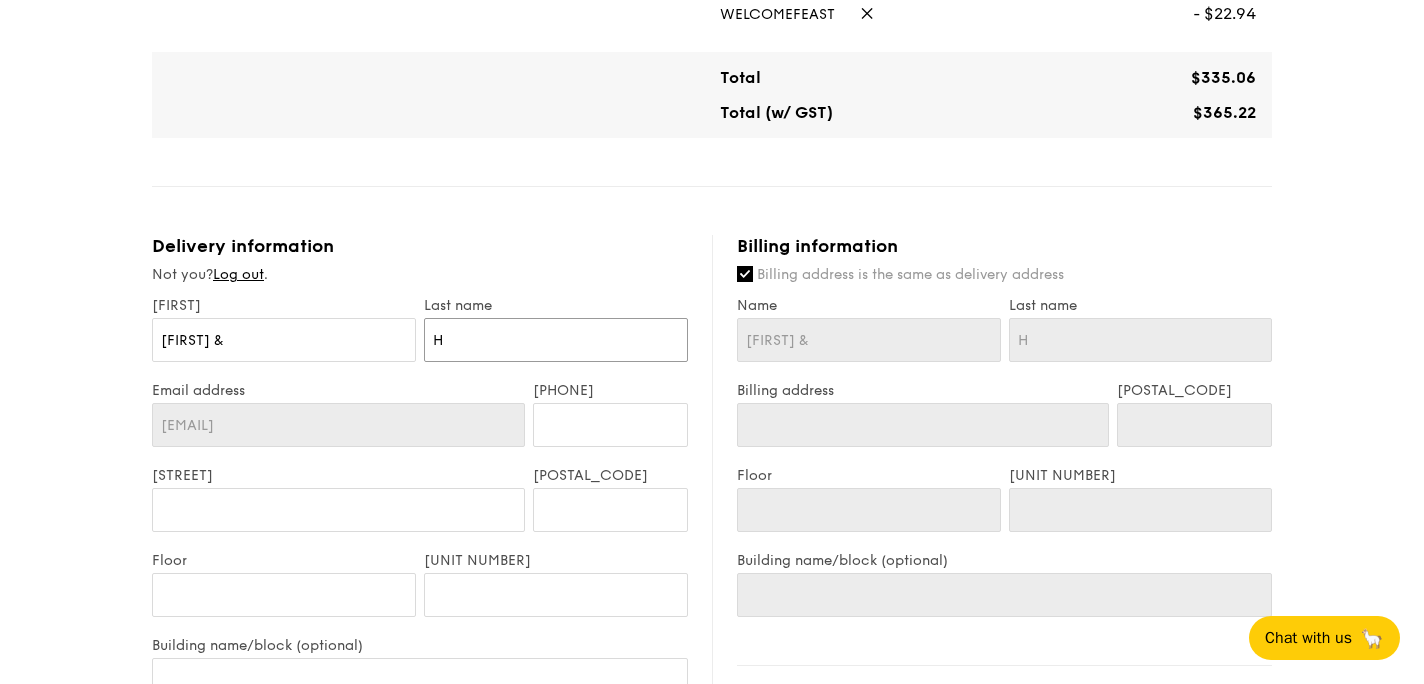 type on "[LAST]" 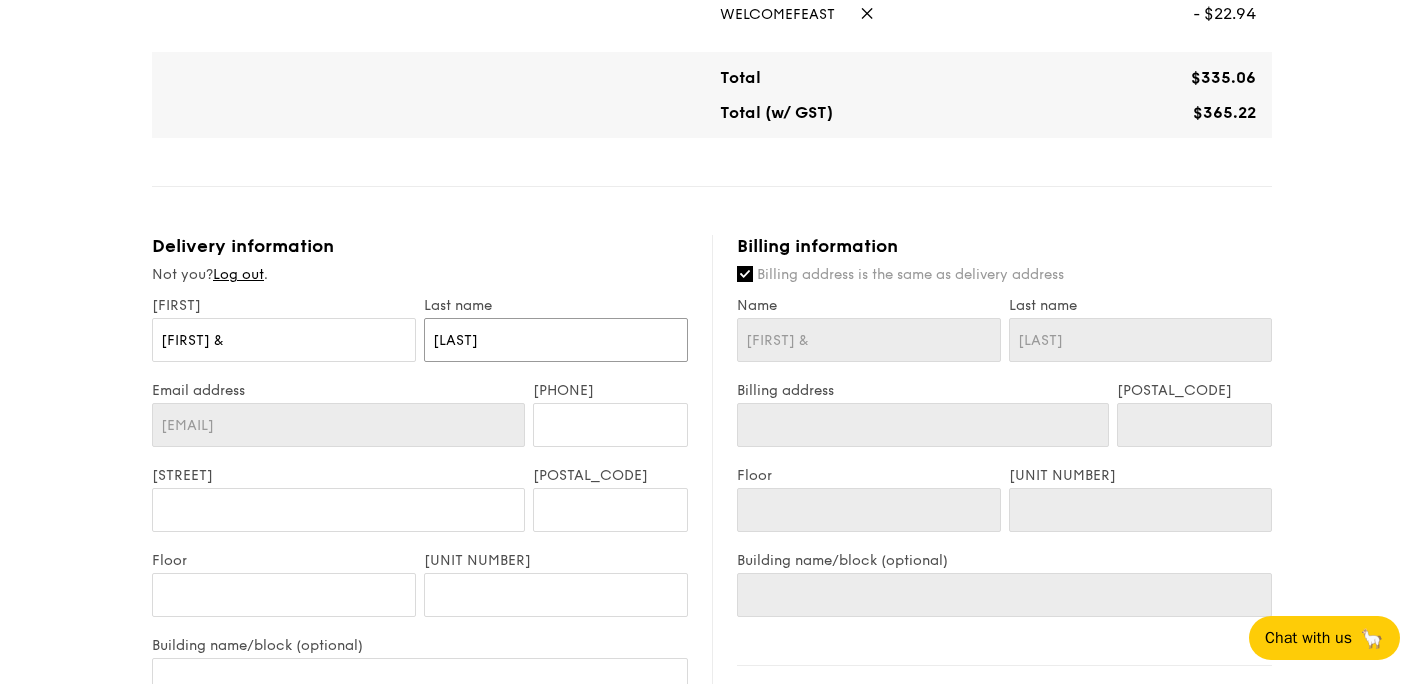 type on "[FIRST]" 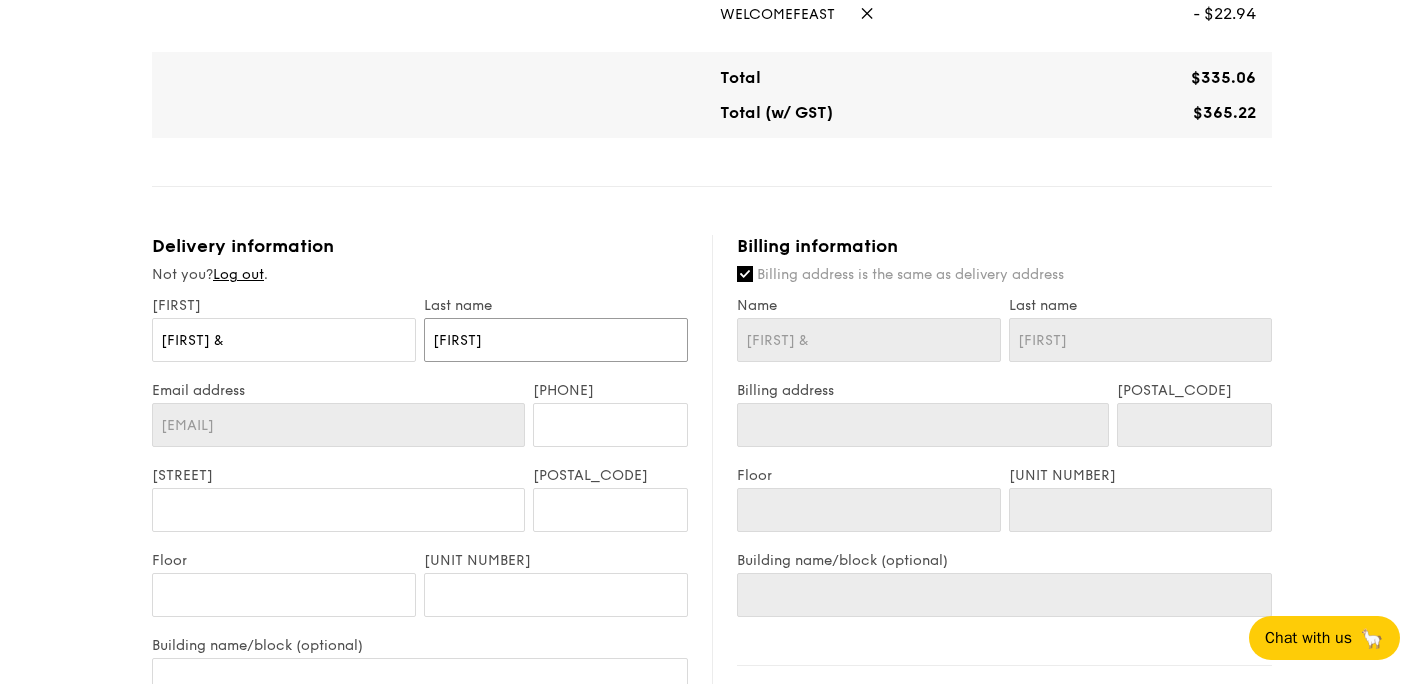 type on "[FIRST]" 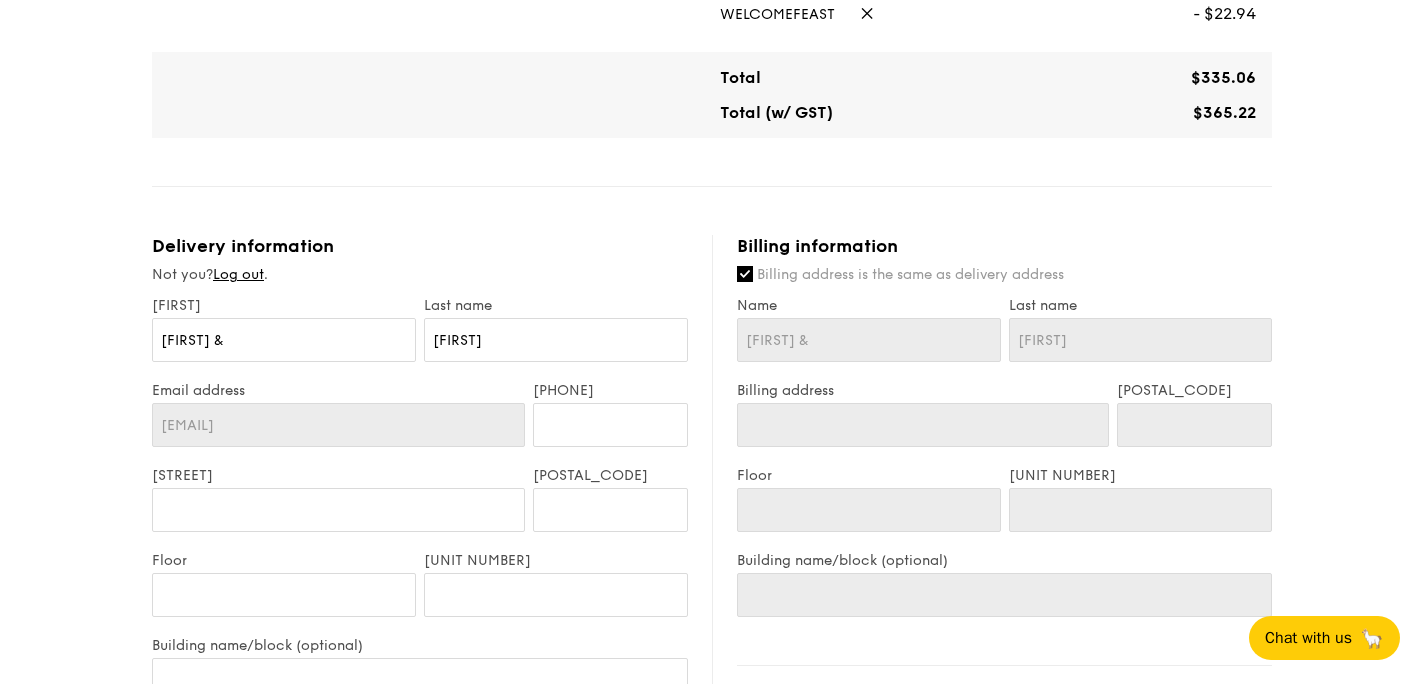 scroll, scrollTop: 988, scrollLeft: 0, axis: vertical 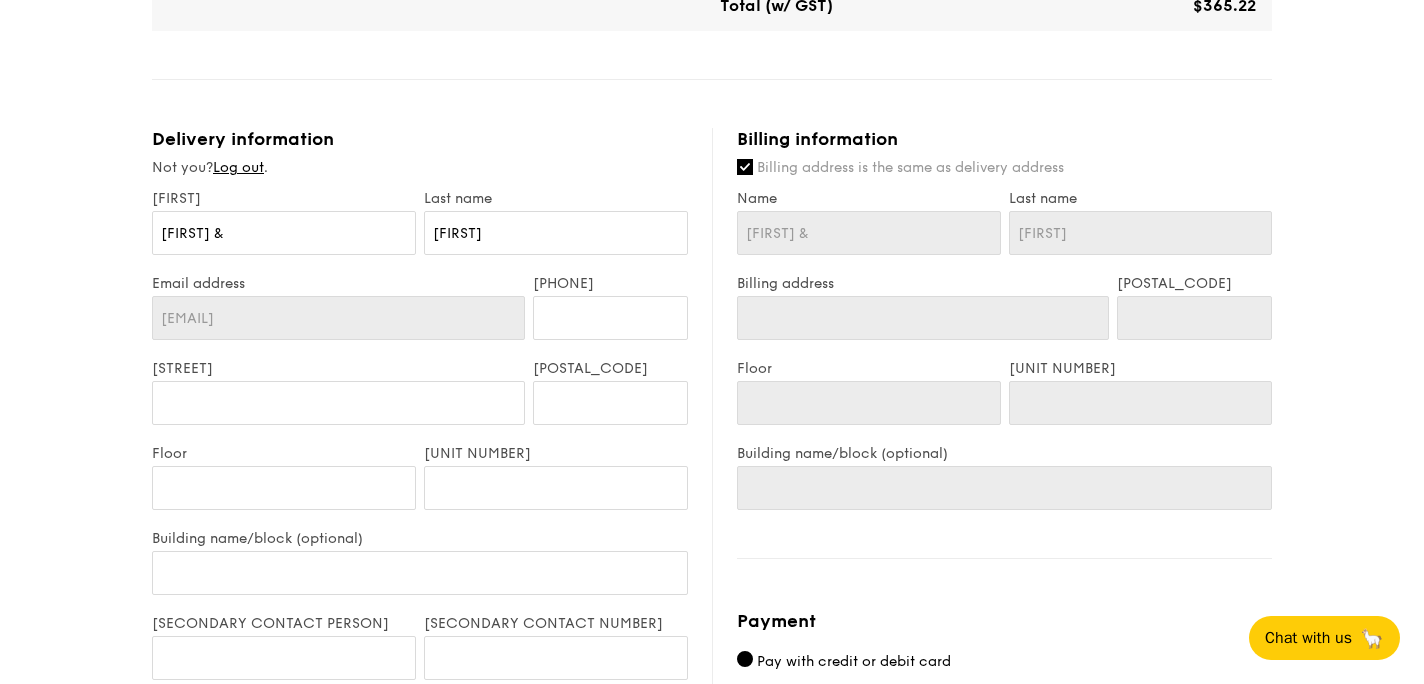 click on "[STREET]" at bounding box center (338, 402) 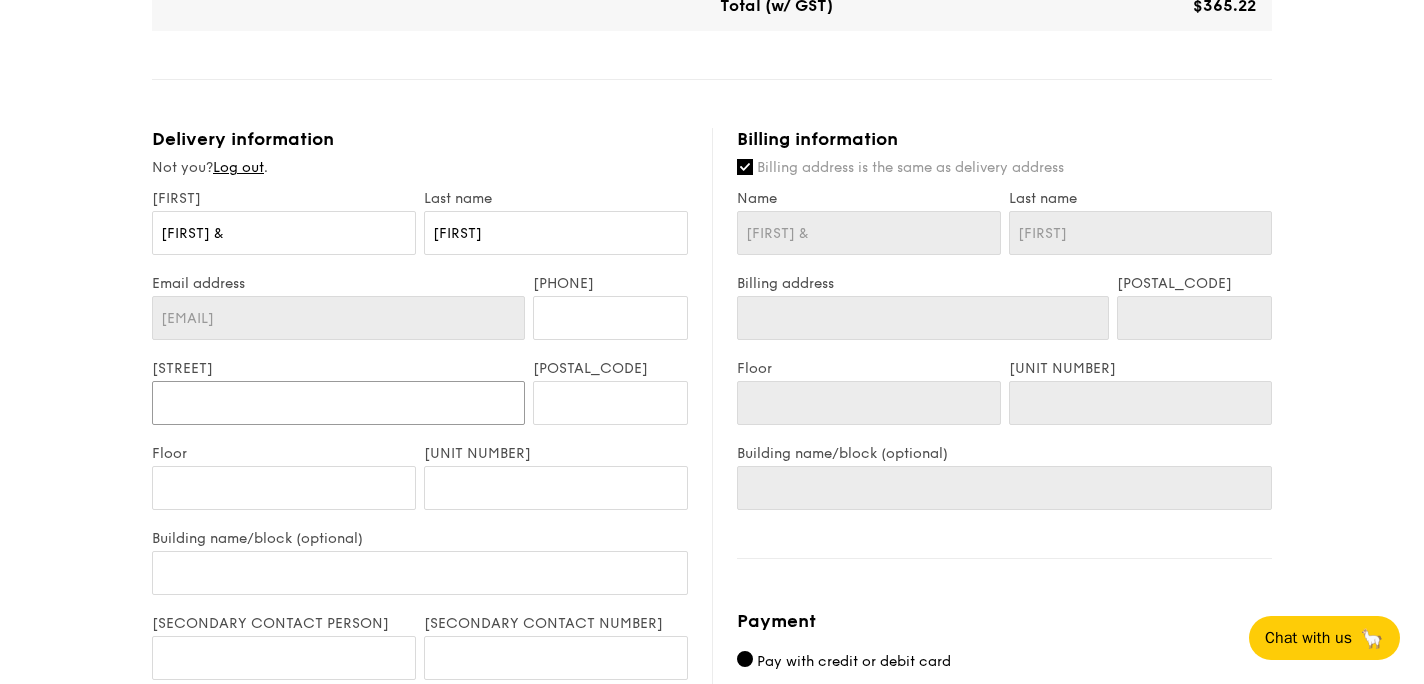 click on "[STREET]" at bounding box center [338, 403] 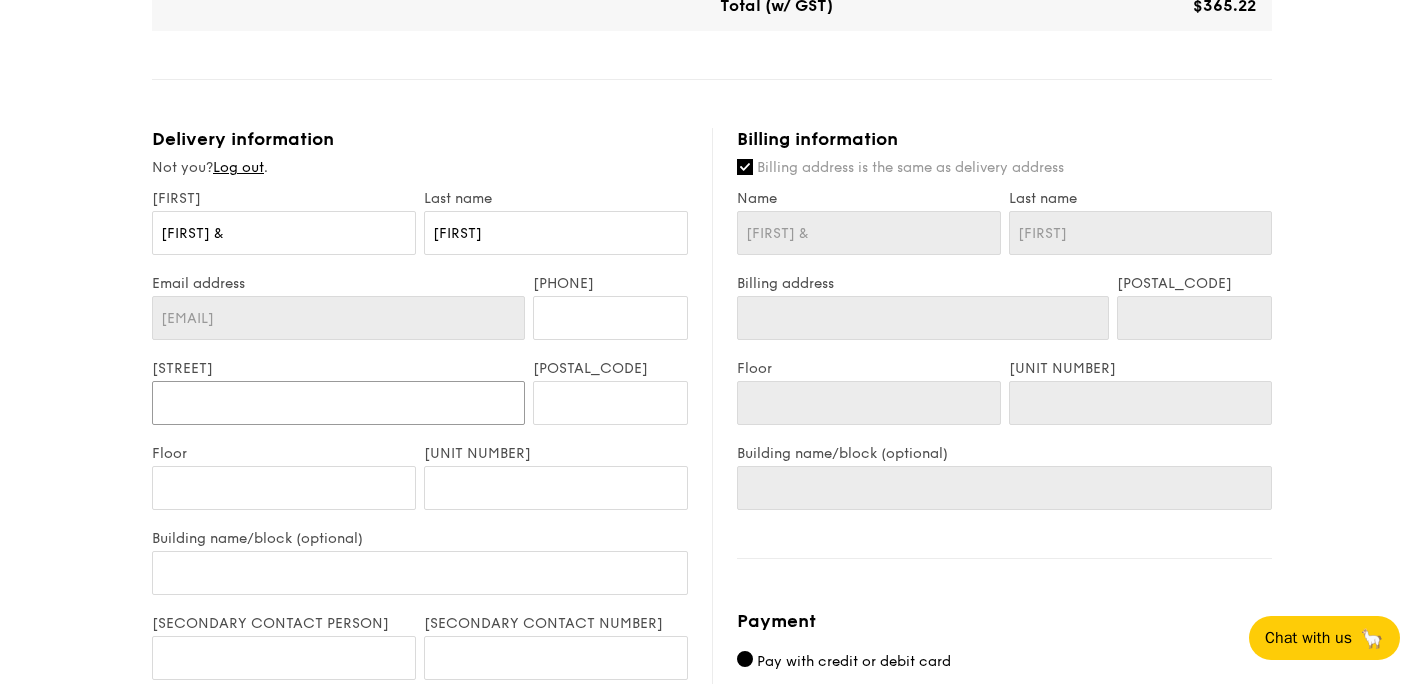 click on "[STREET]" at bounding box center [338, 403] 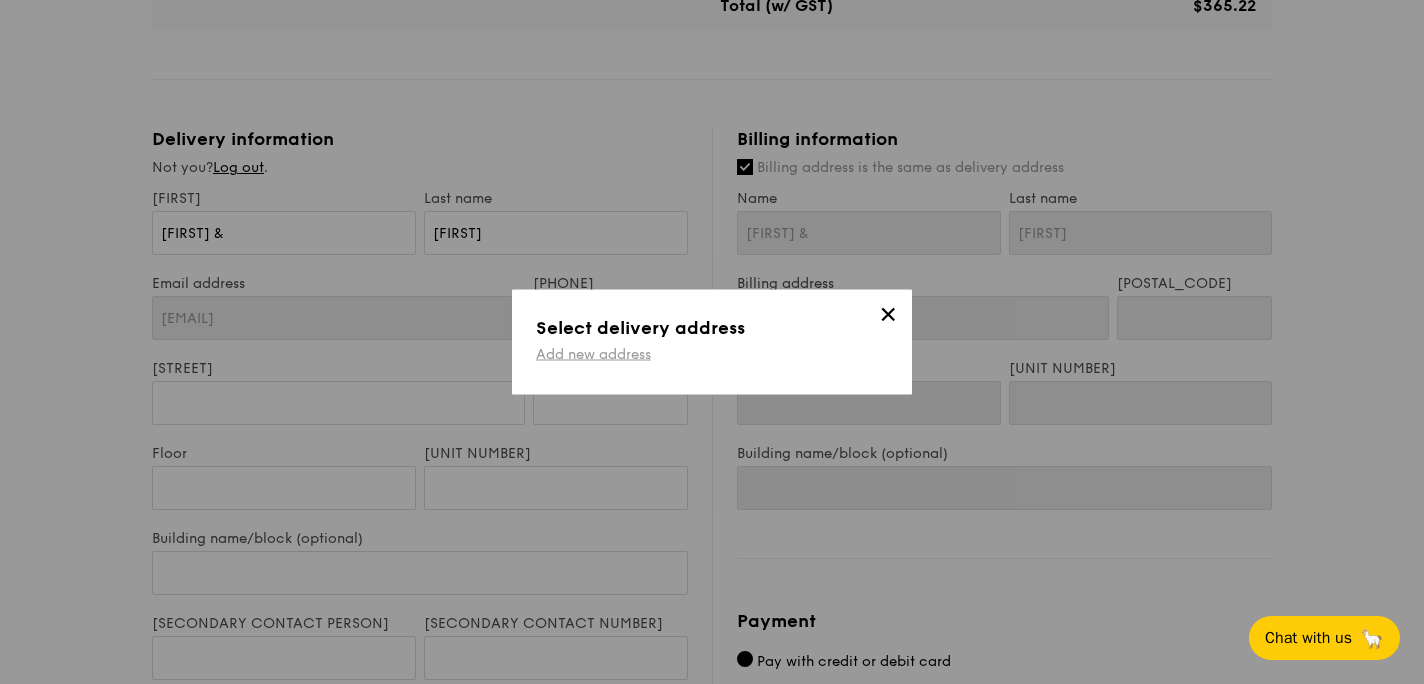 click on "Add new address" at bounding box center (593, 354) 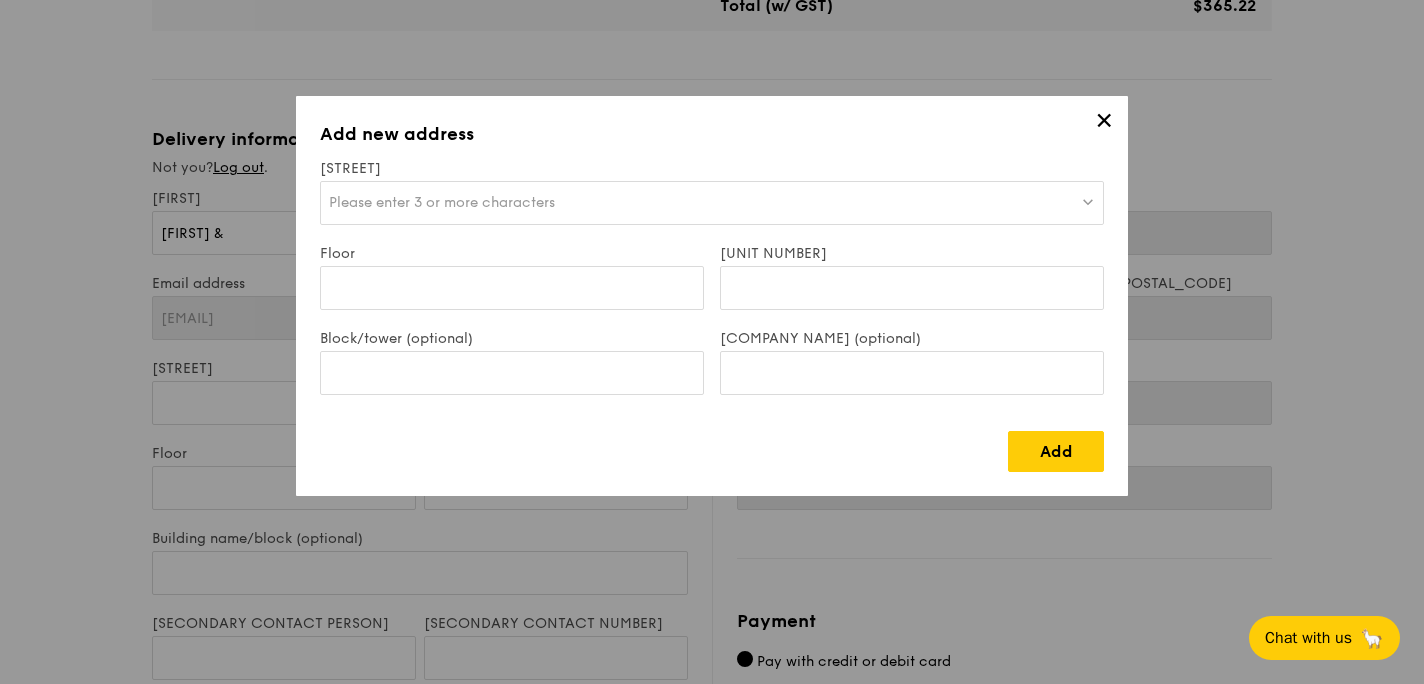 click on "Please enter 3 or more characters" at bounding box center (442, 202) 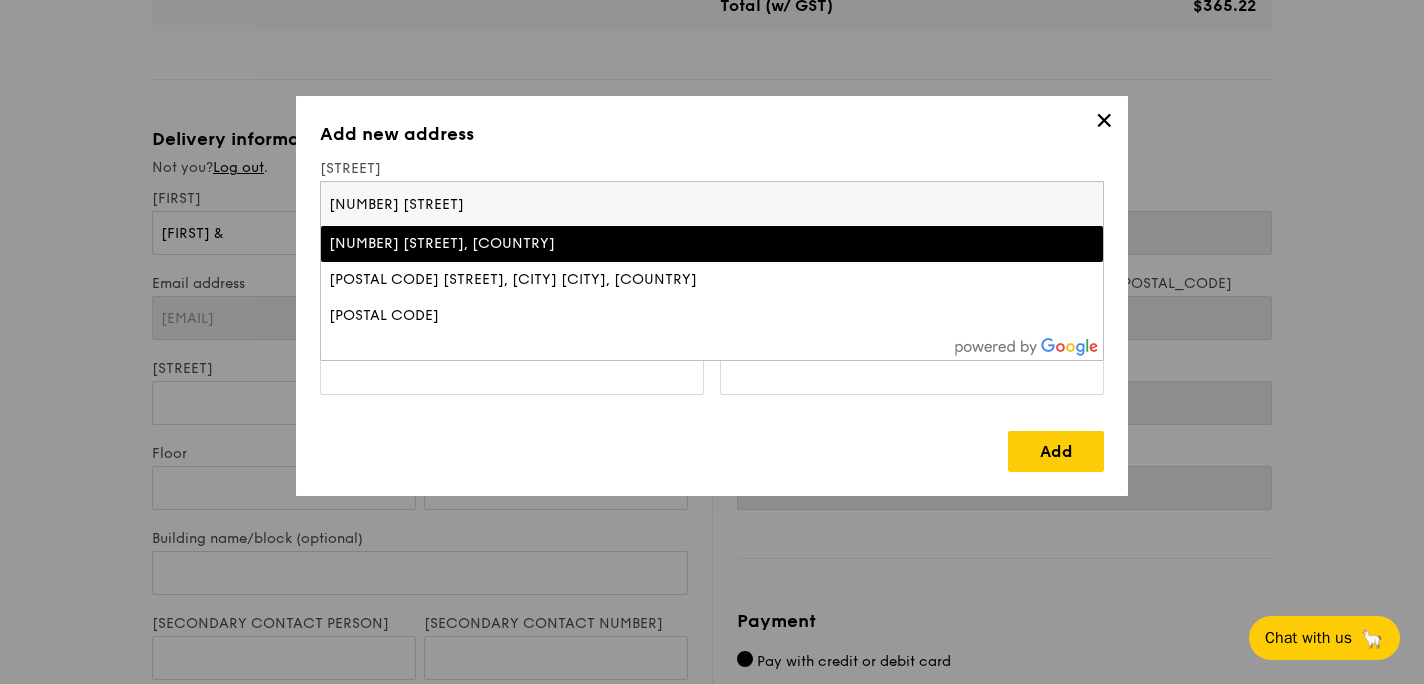 type on "[NUMBER] [STREET]" 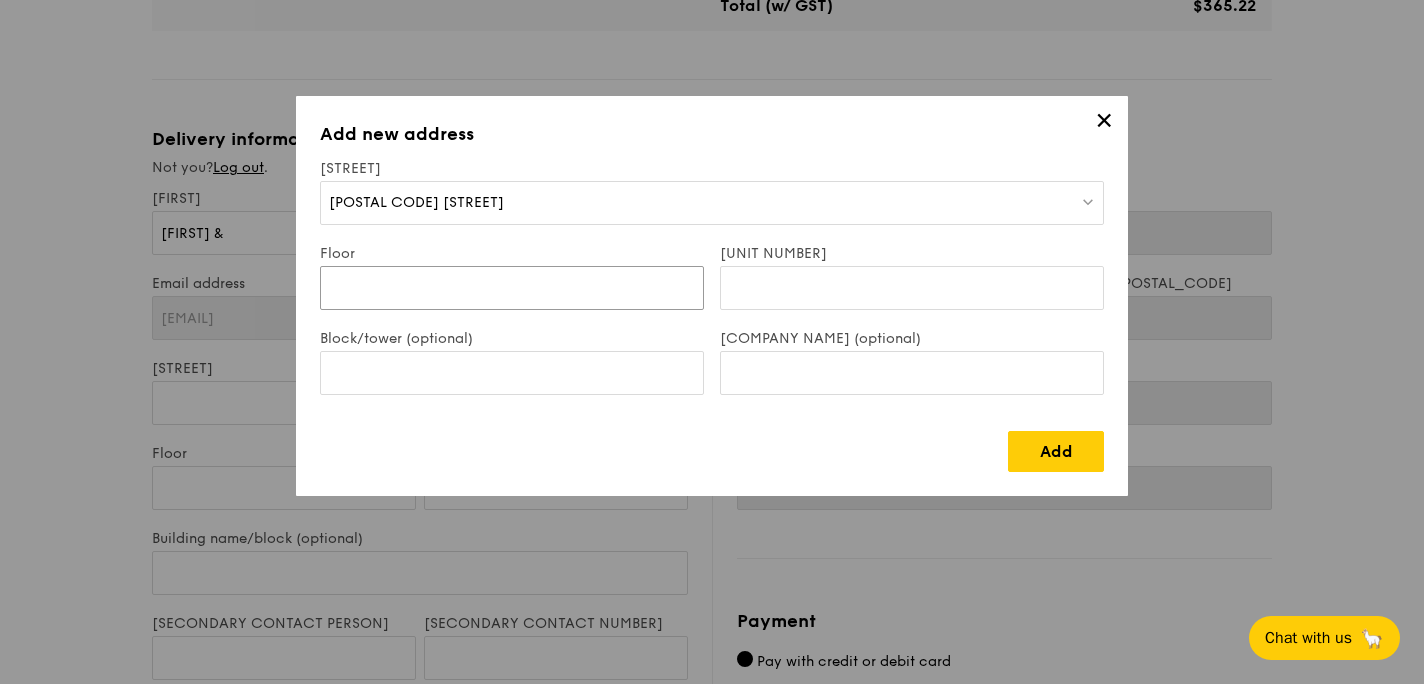 click on "Floor" at bounding box center (512, 288) 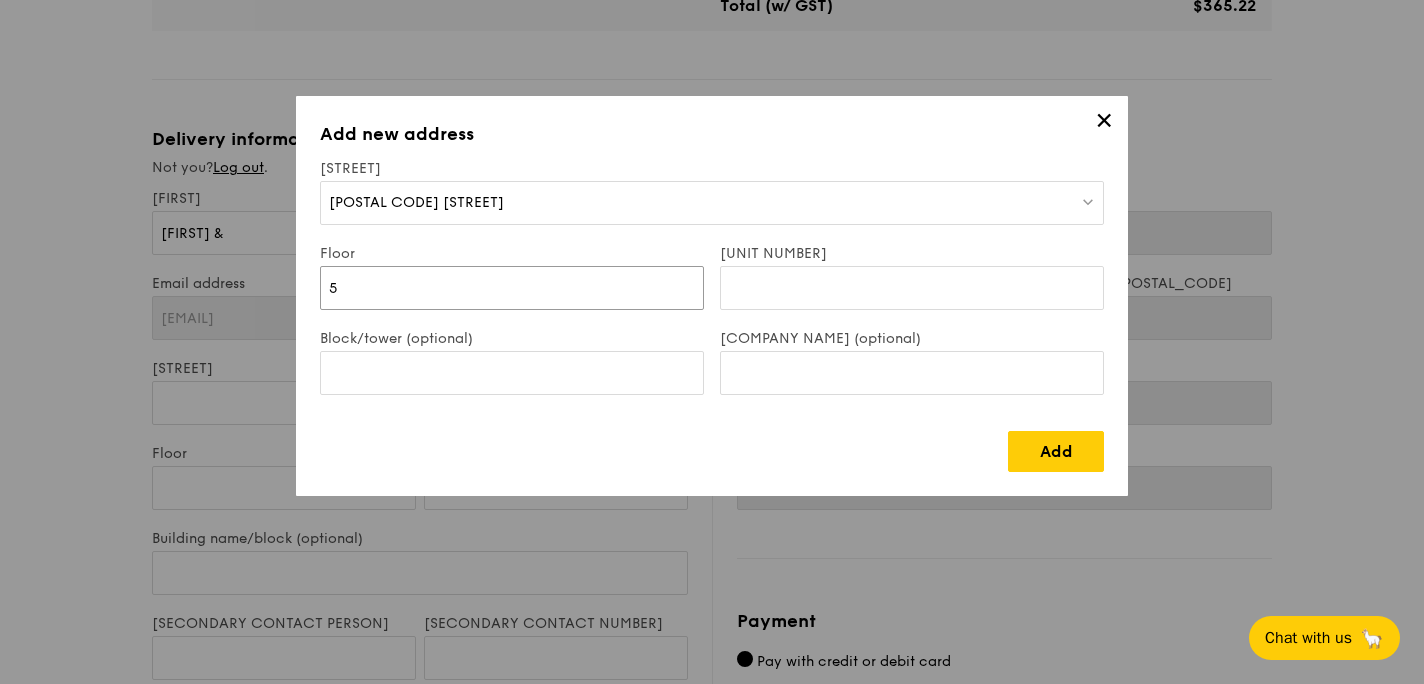 type on "5" 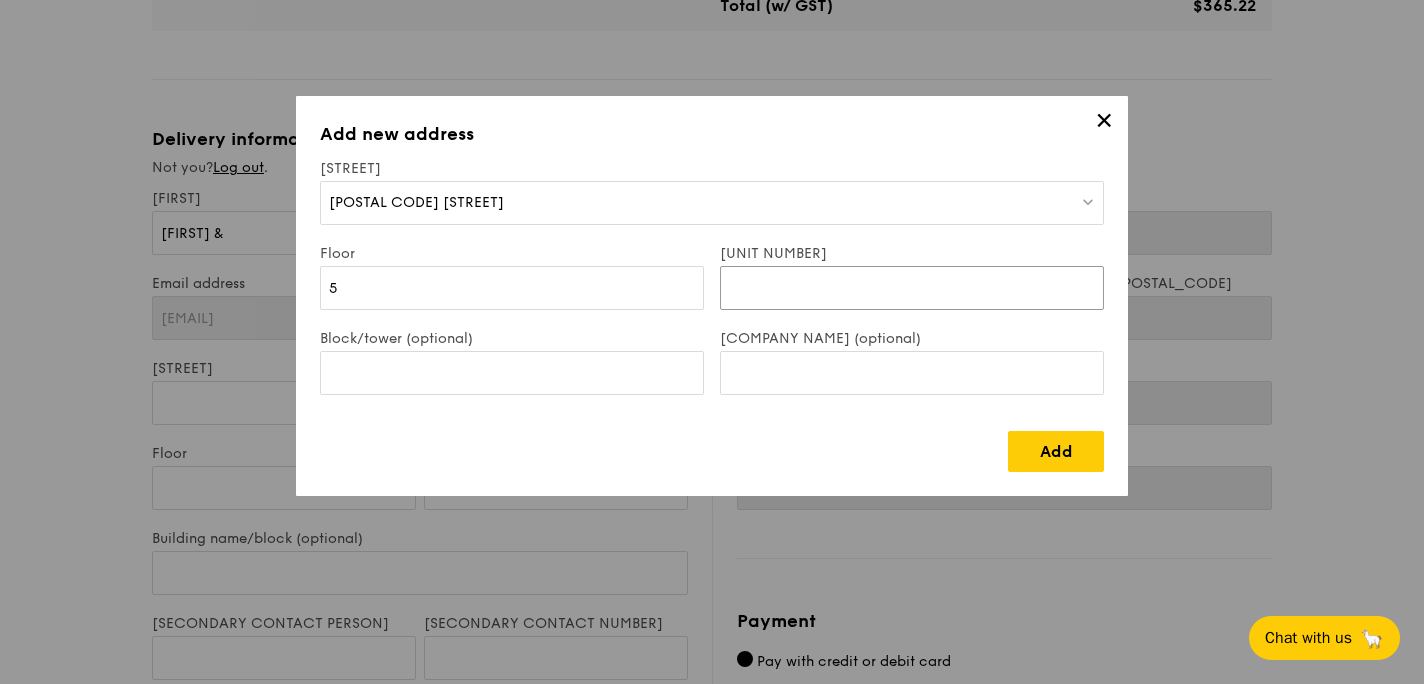 click on "[UNIT NUMBER]" at bounding box center (912, 288) 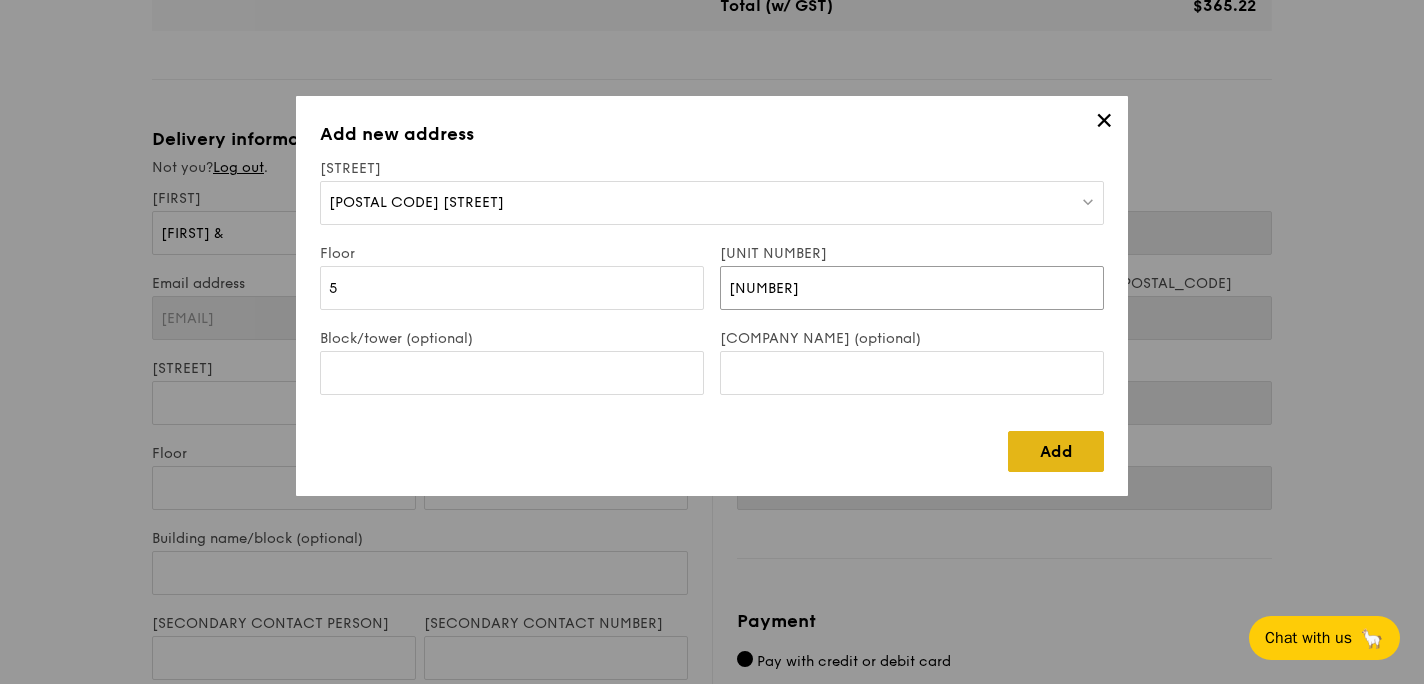 type on "[NUMBER]" 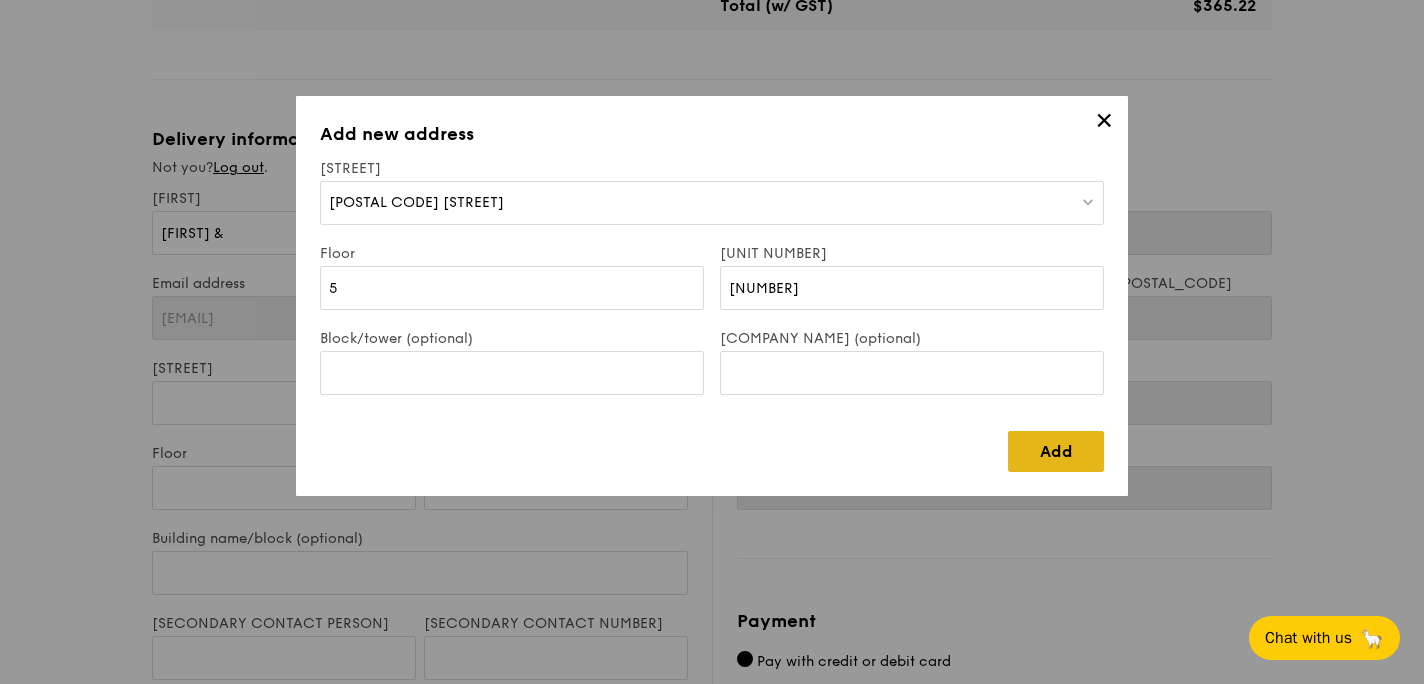 click on "Add" at bounding box center (1056, 451) 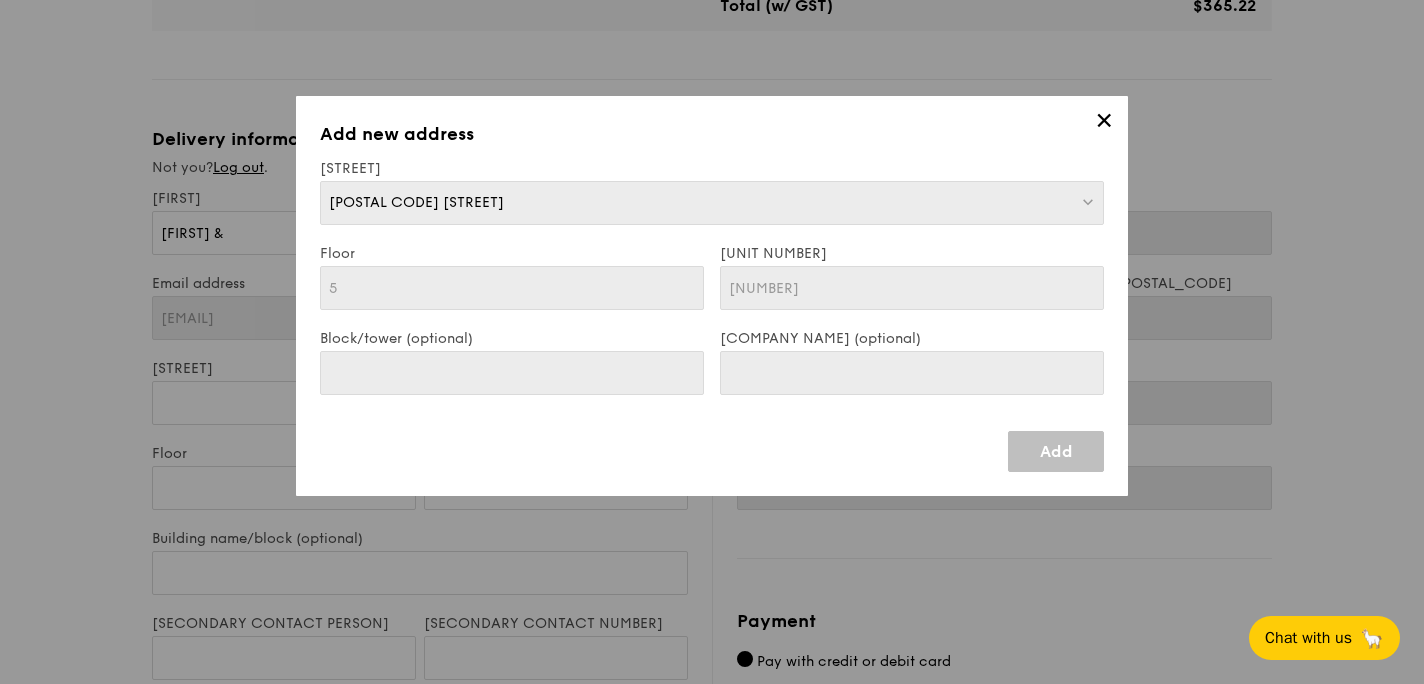 type on "[POSTAL CODE] [STREET]" 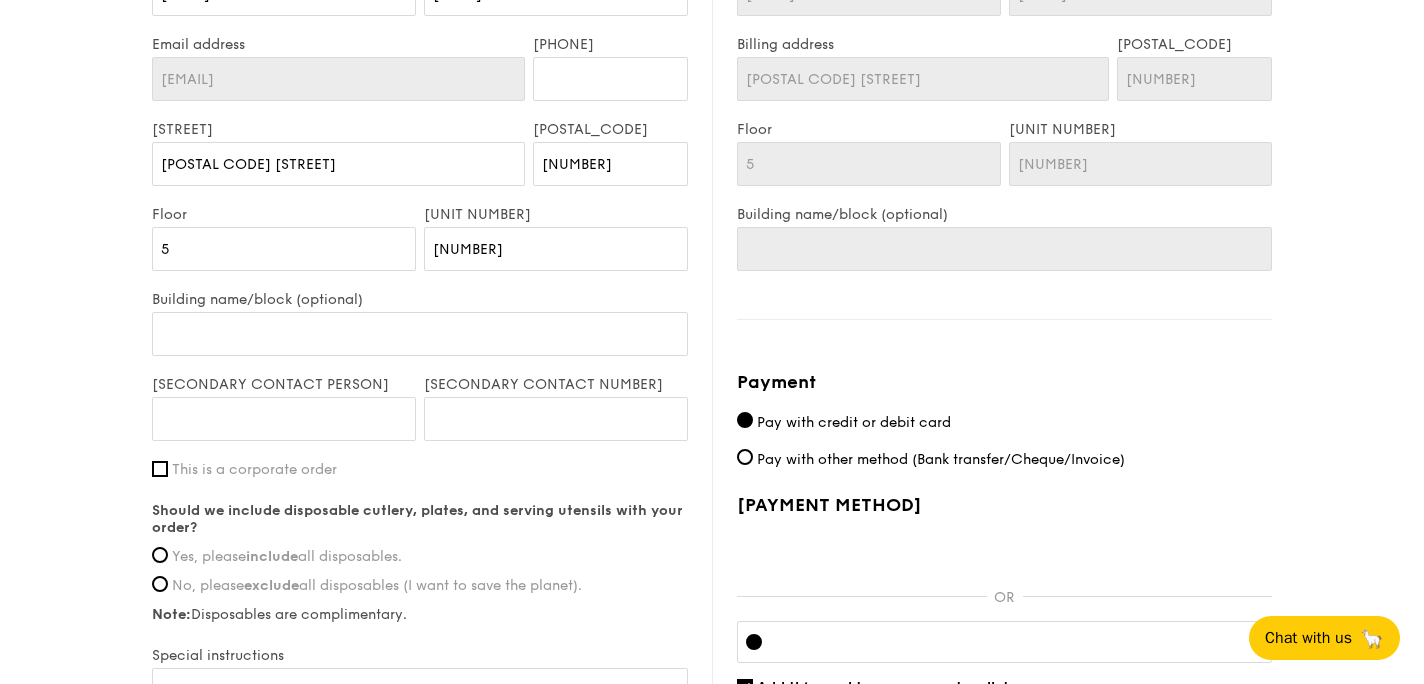scroll, scrollTop: 1229, scrollLeft: 0, axis: vertical 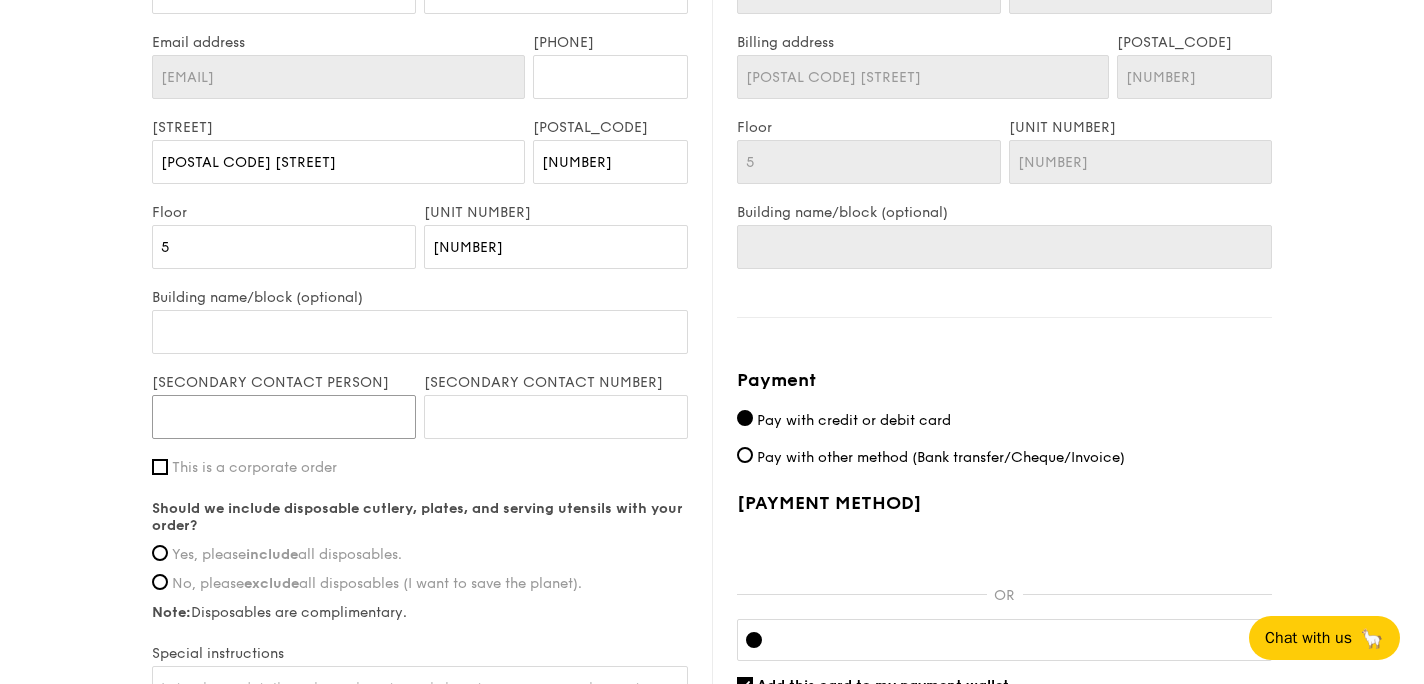 click on "[SECONDARY CONTACT PERSON]" at bounding box center [284, 417] 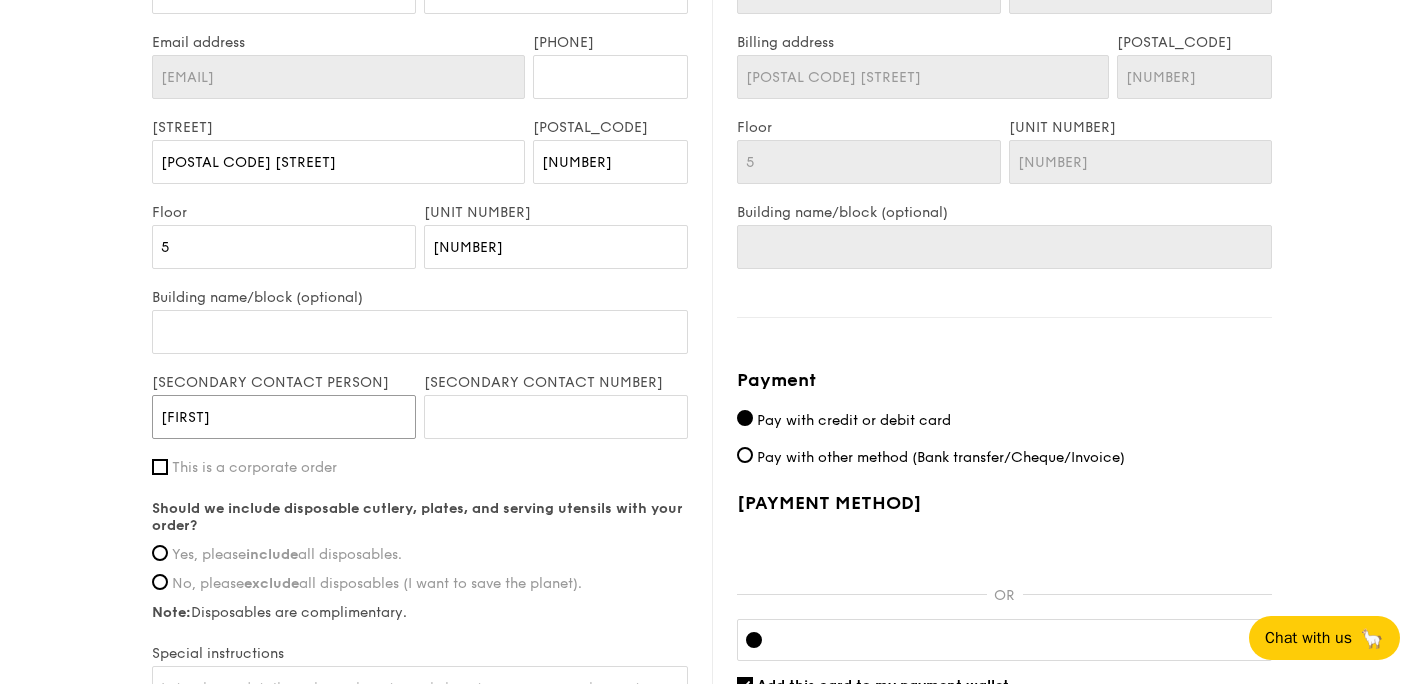 type on "[FIRST]" 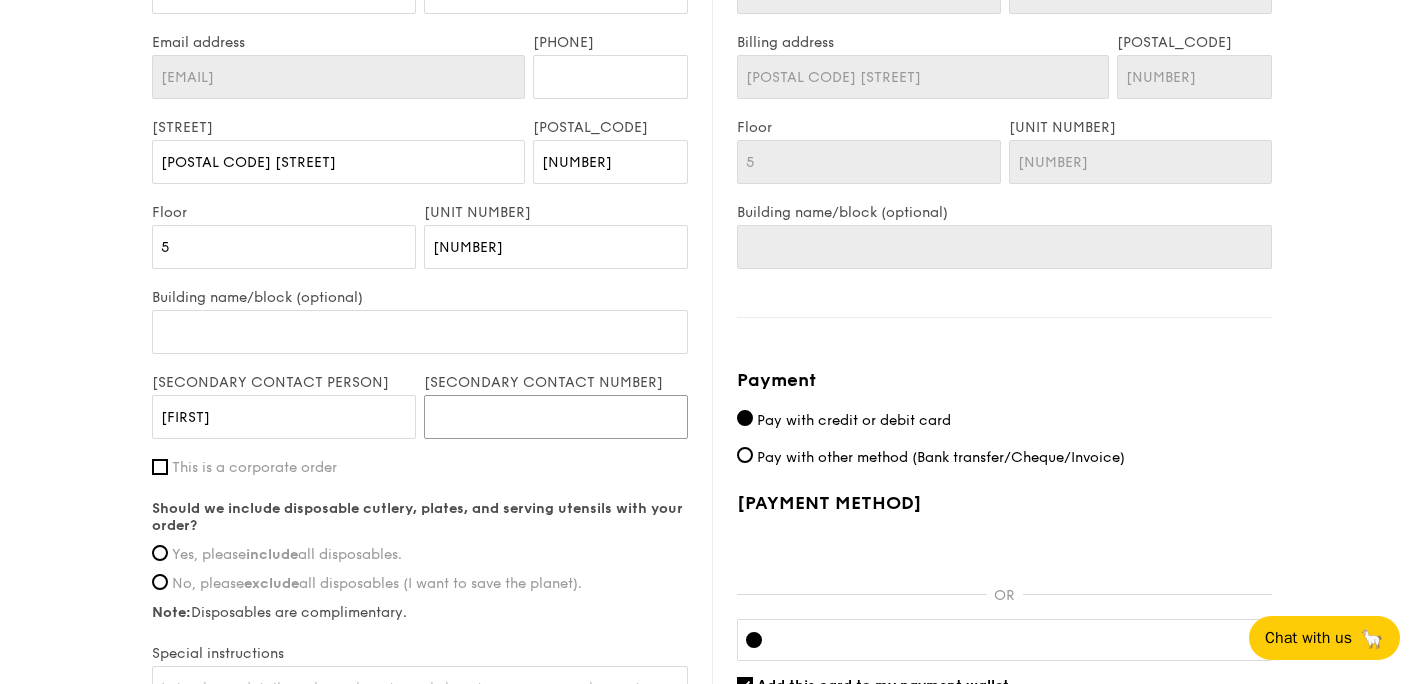 scroll, scrollTop: 1275, scrollLeft: 0, axis: vertical 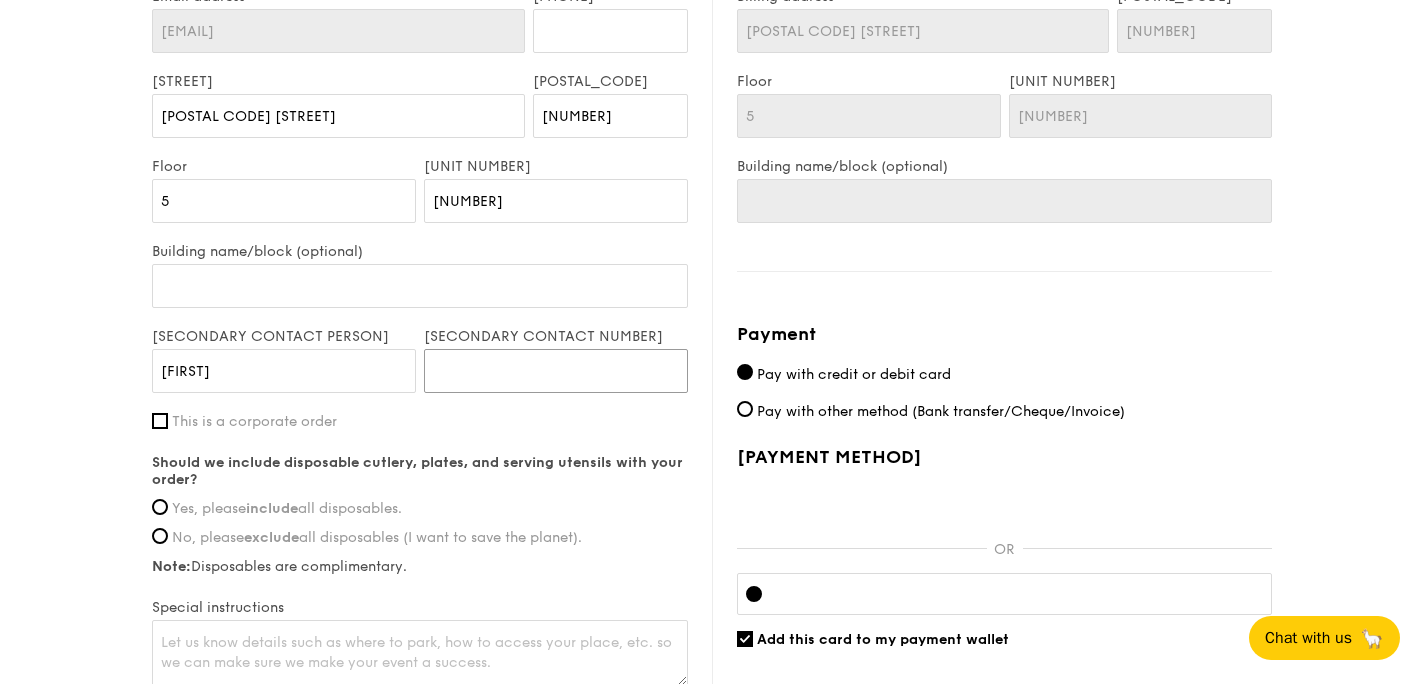 type on "[PHONE]" 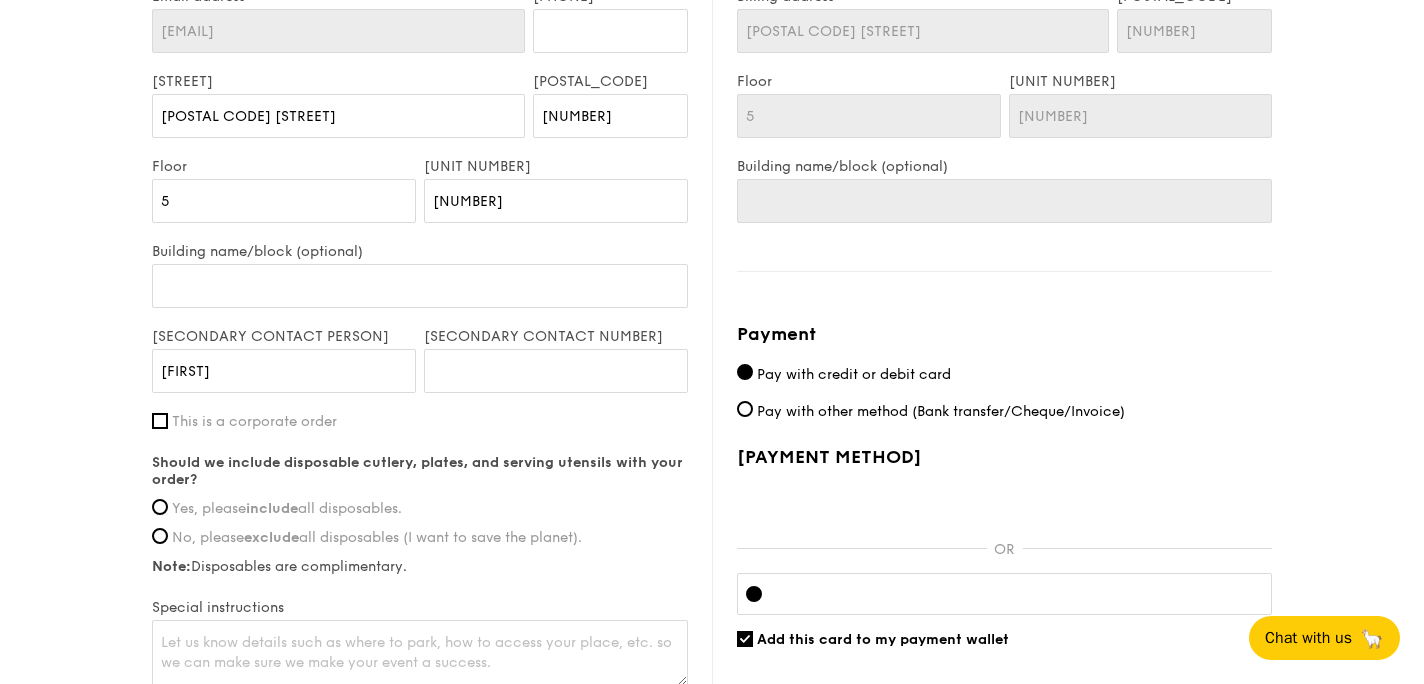 click on "include" at bounding box center [272, 508] 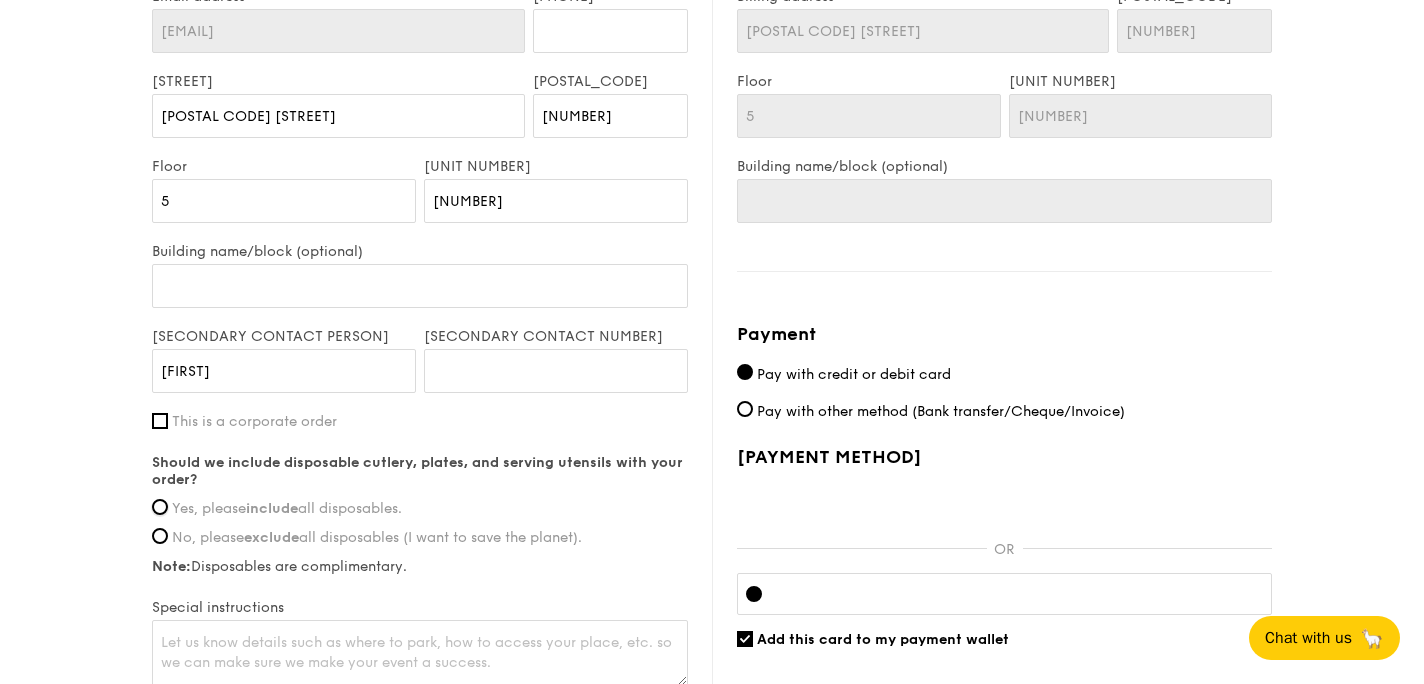 click on "Yes, please  include  all disposables." at bounding box center (160, 507) 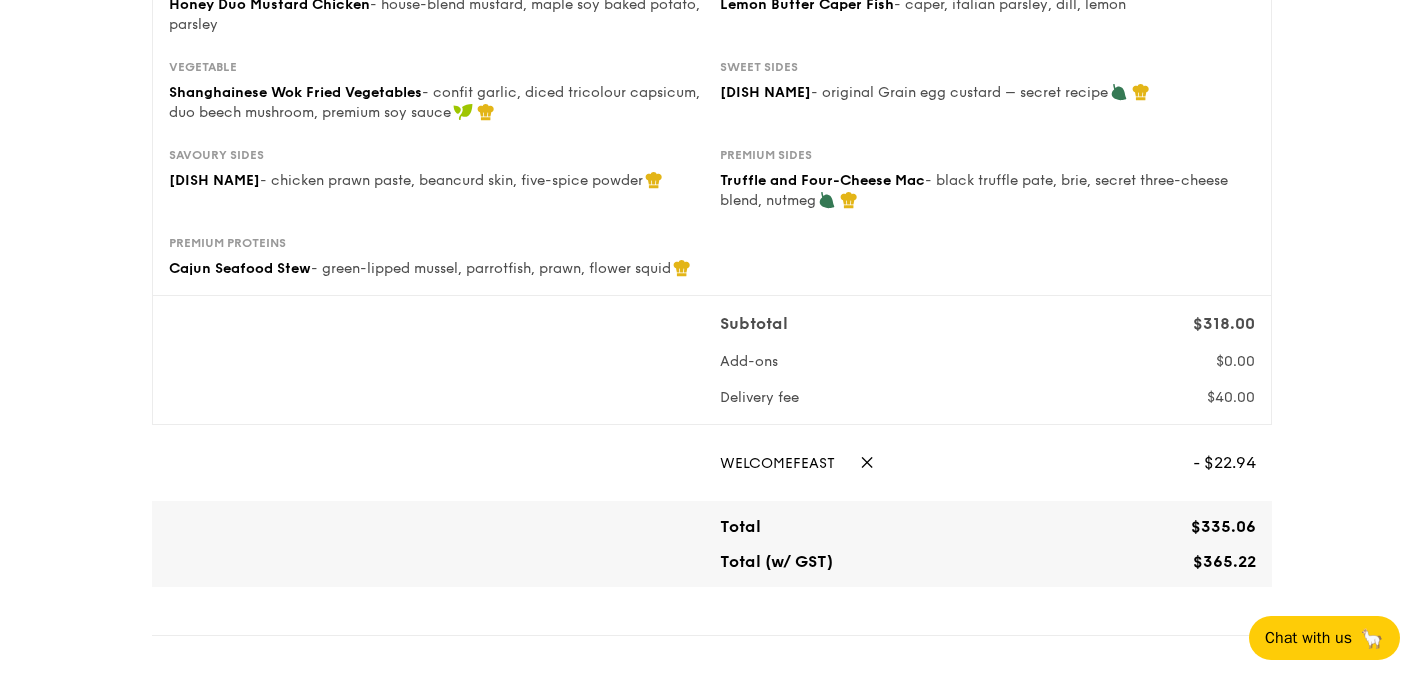scroll, scrollTop: 433, scrollLeft: 0, axis: vertical 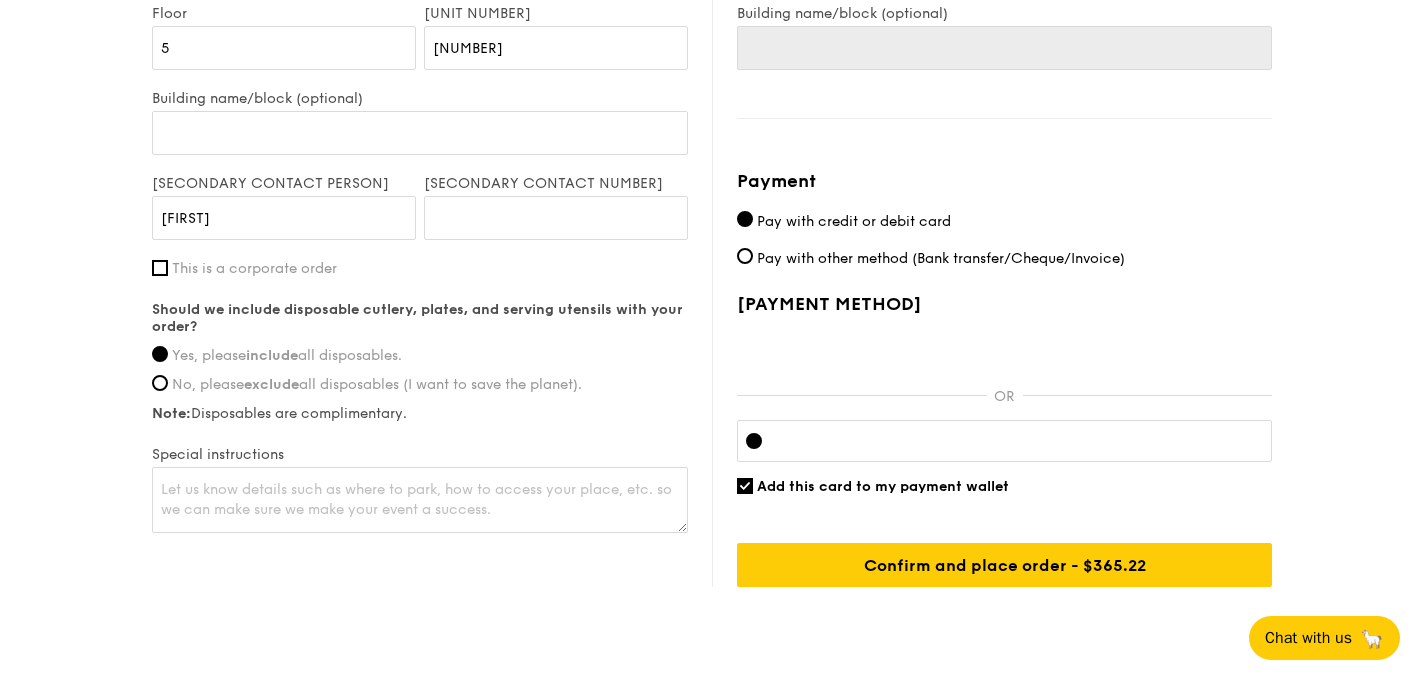 click on "Pay with credit or debit card" at bounding box center [854, 221] 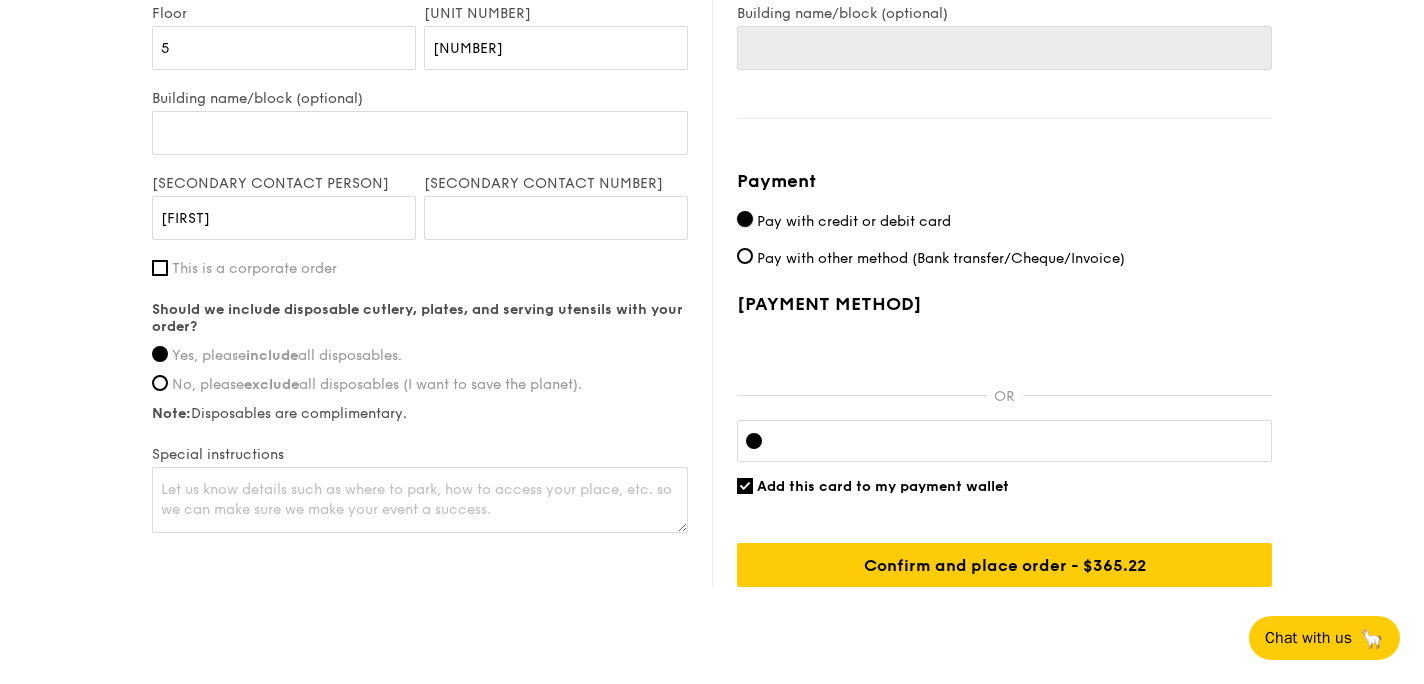 click on "Pay with credit or debit card" at bounding box center [745, 219] 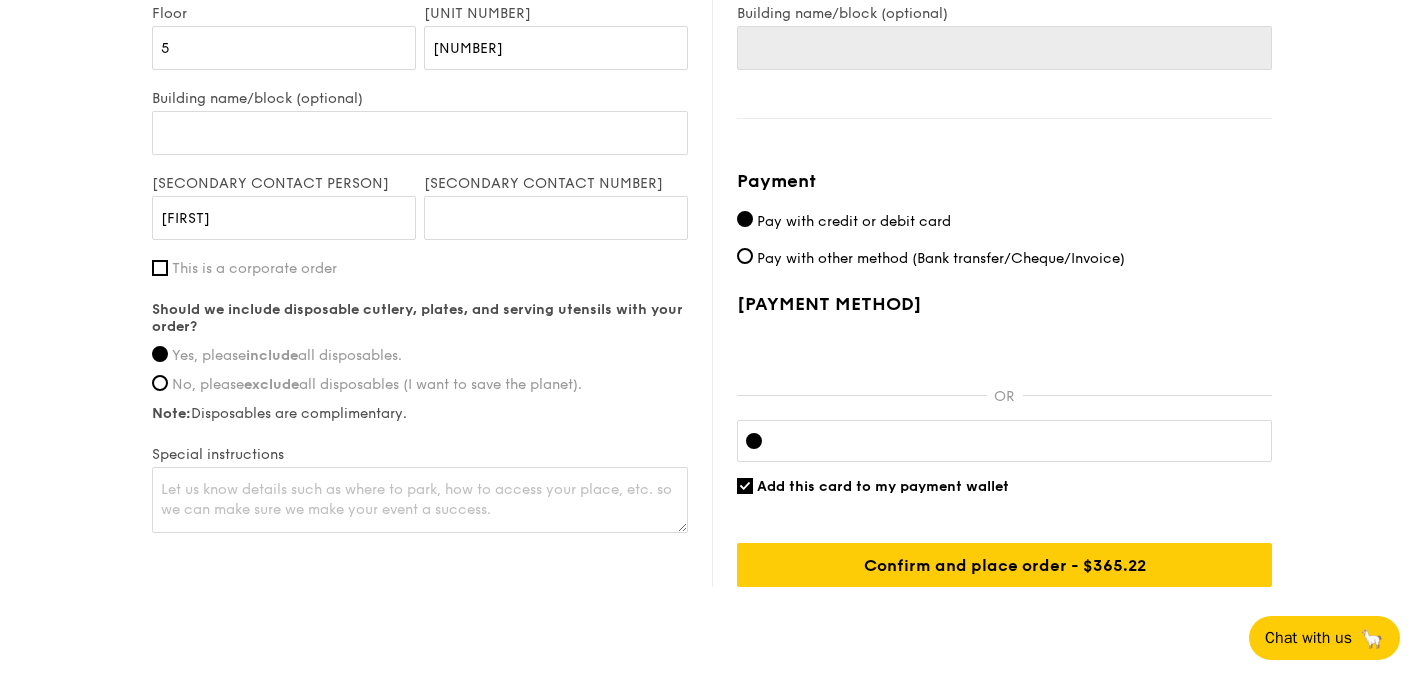 click at bounding box center [1004, 441] 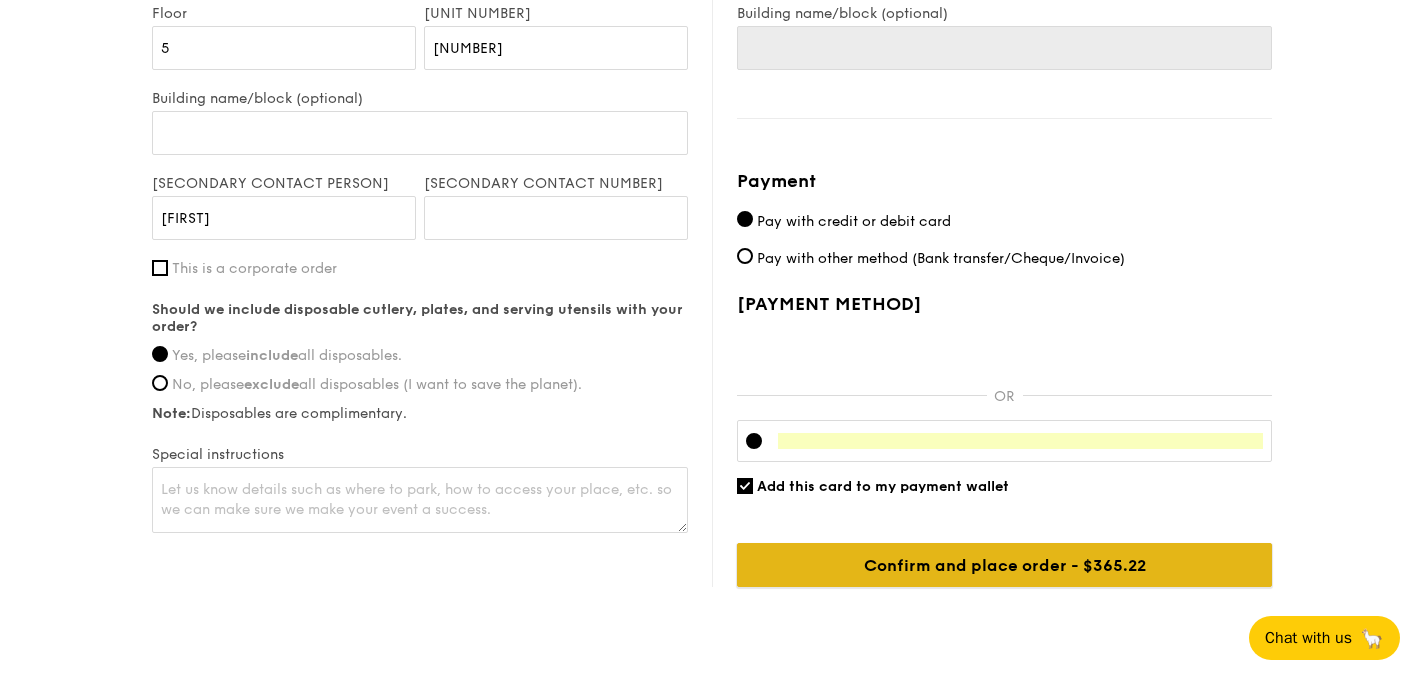 click on "Confirm and place order - $[PRICE]" at bounding box center (1004, 565) 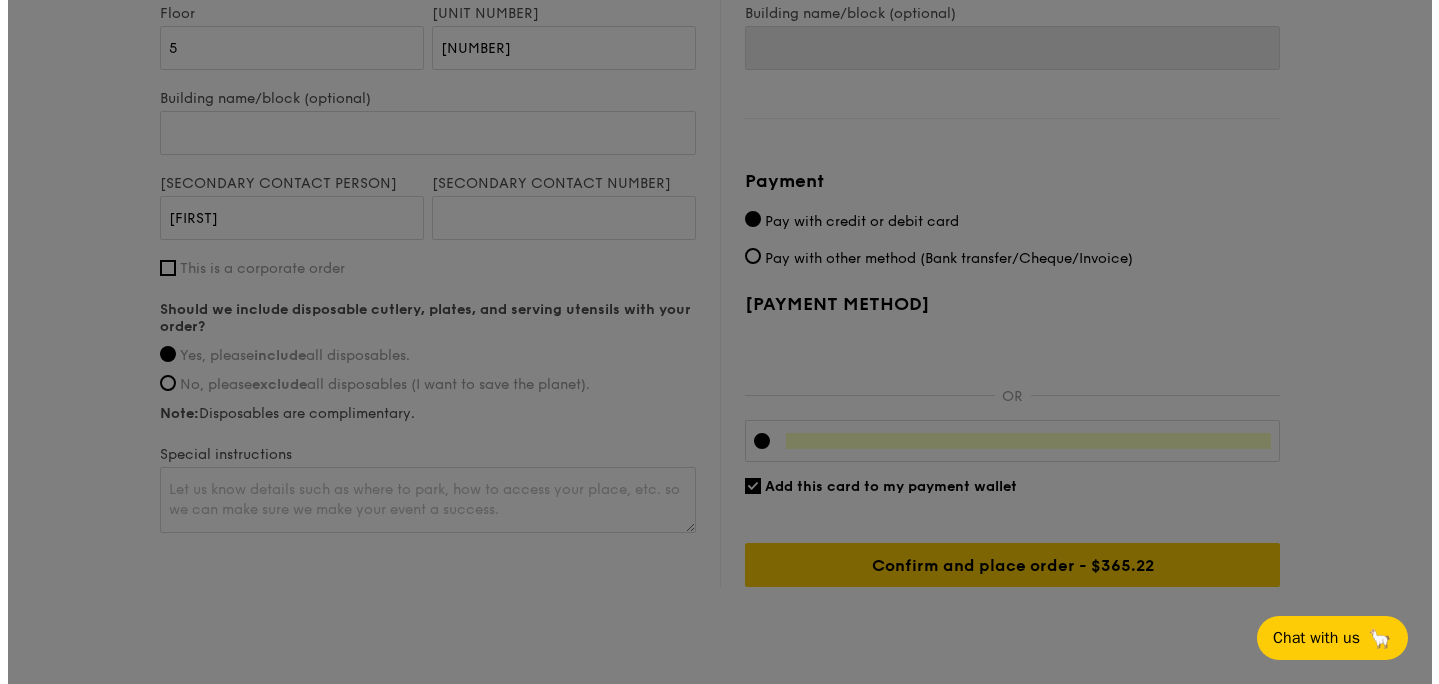 scroll, scrollTop: 0, scrollLeft: 0, axis: both 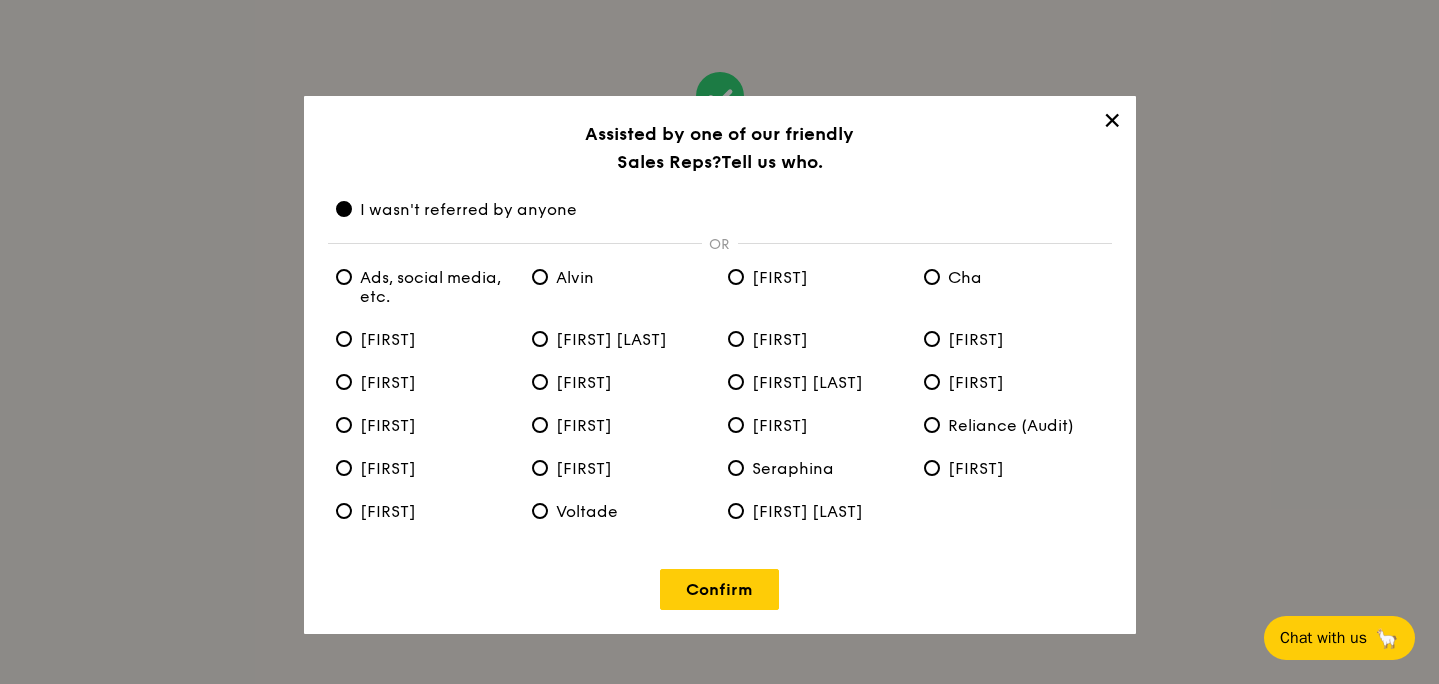 click on "Ads, social media, etc." at bounding box center [426, 287] 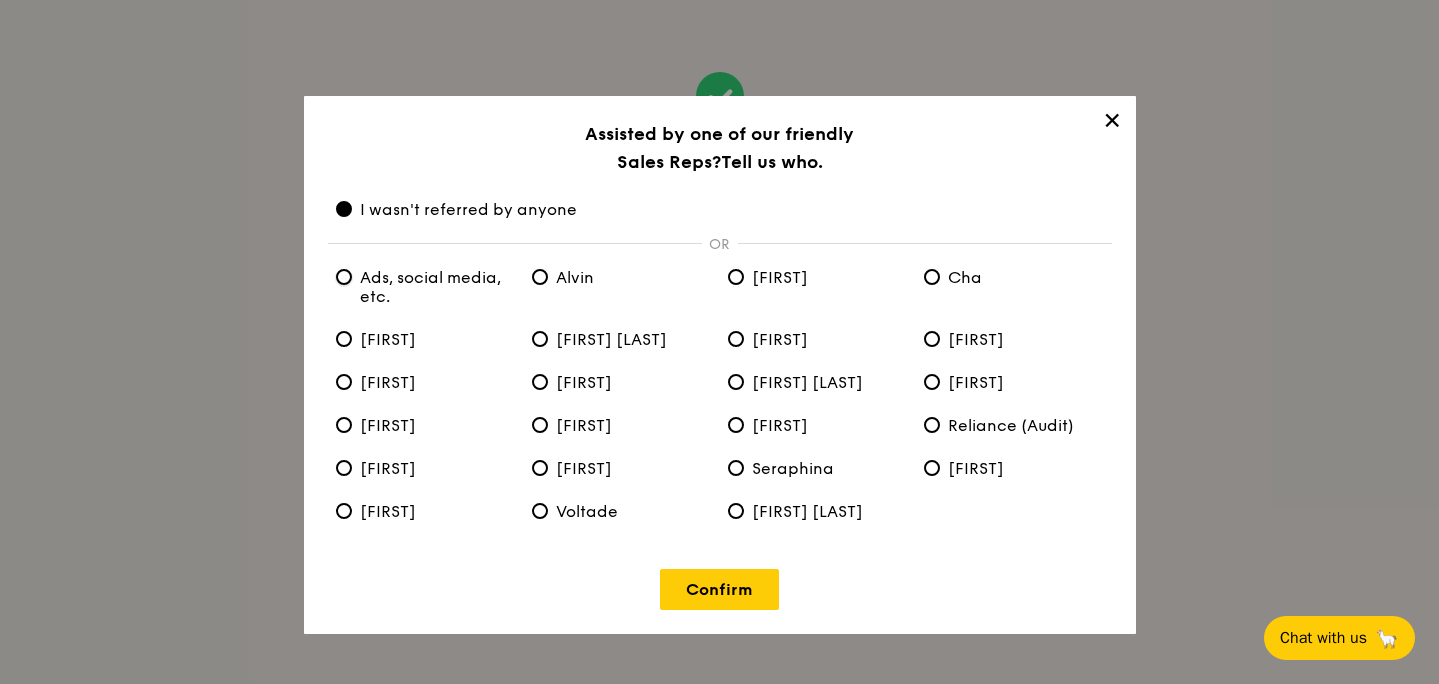 click on "Ads, social media, etc." at bounding box center [344, 277] 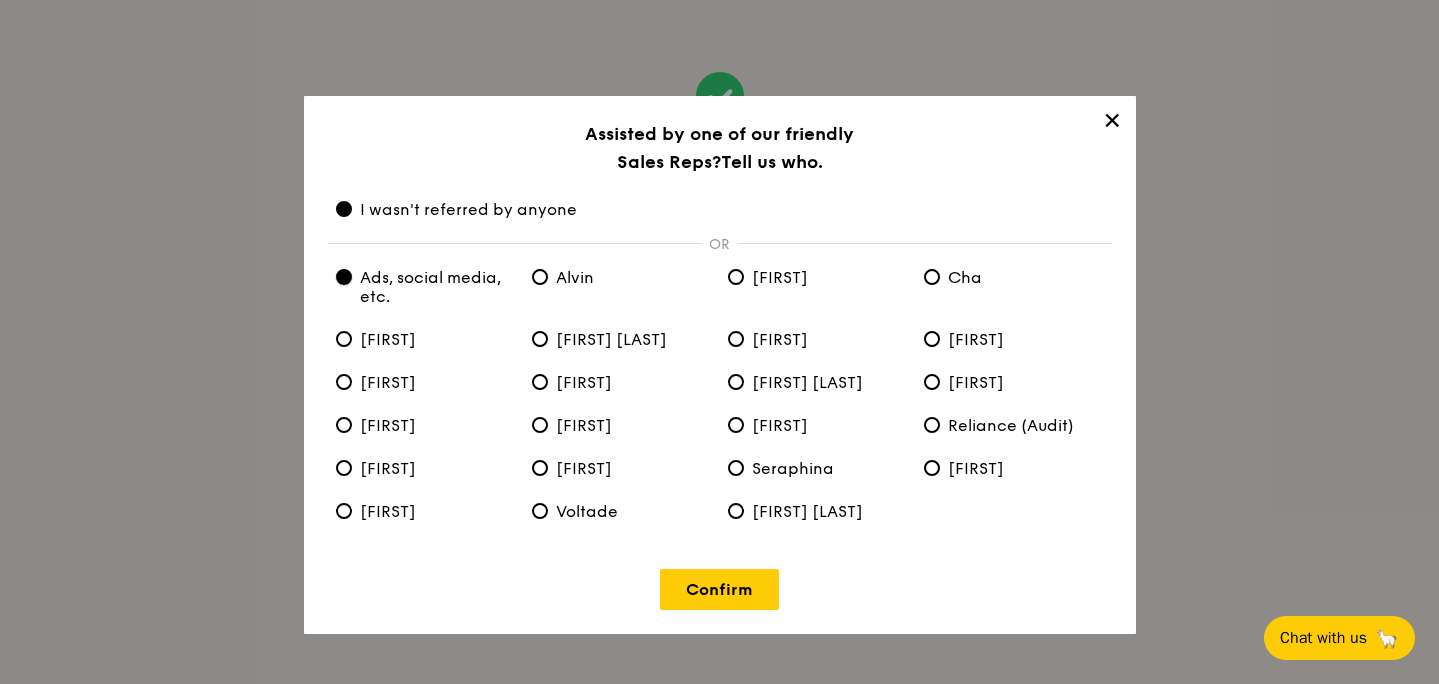 radio on "true" 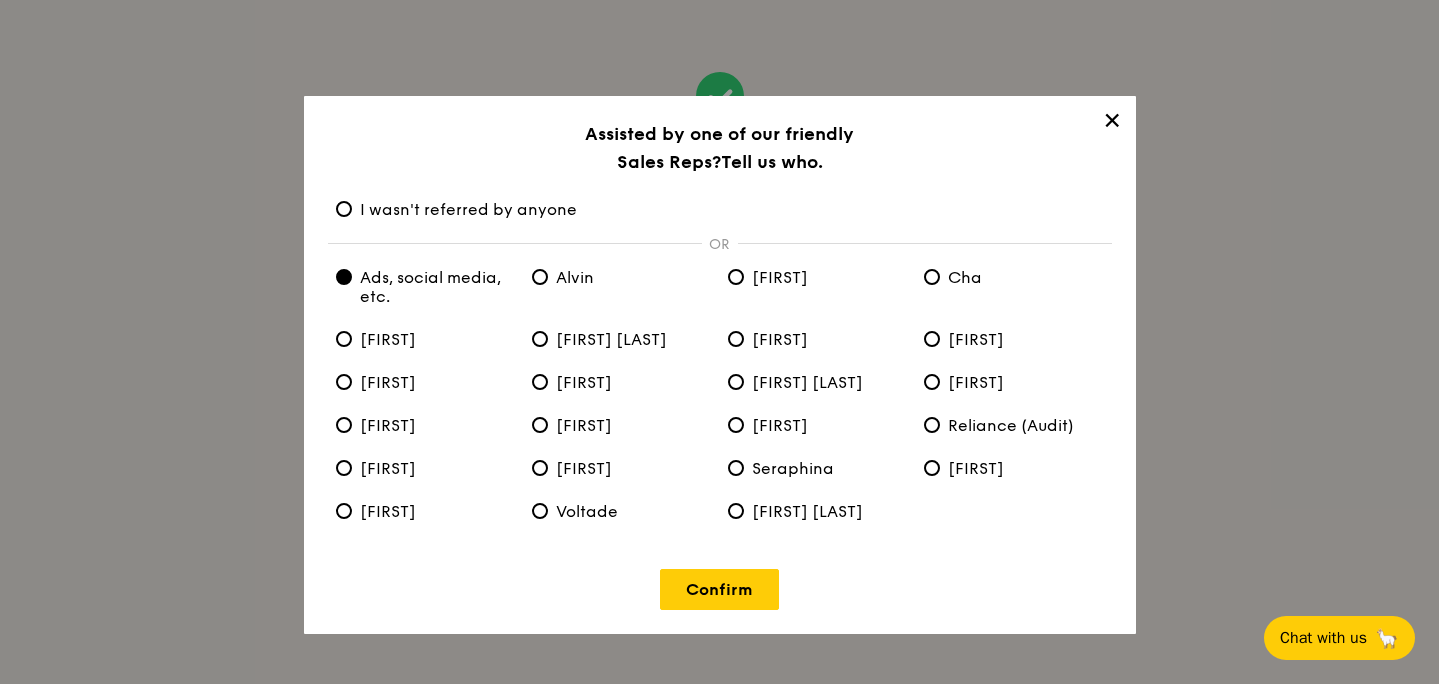 click on "I wasn't referred by anyone" at bounding box center (456, 209) 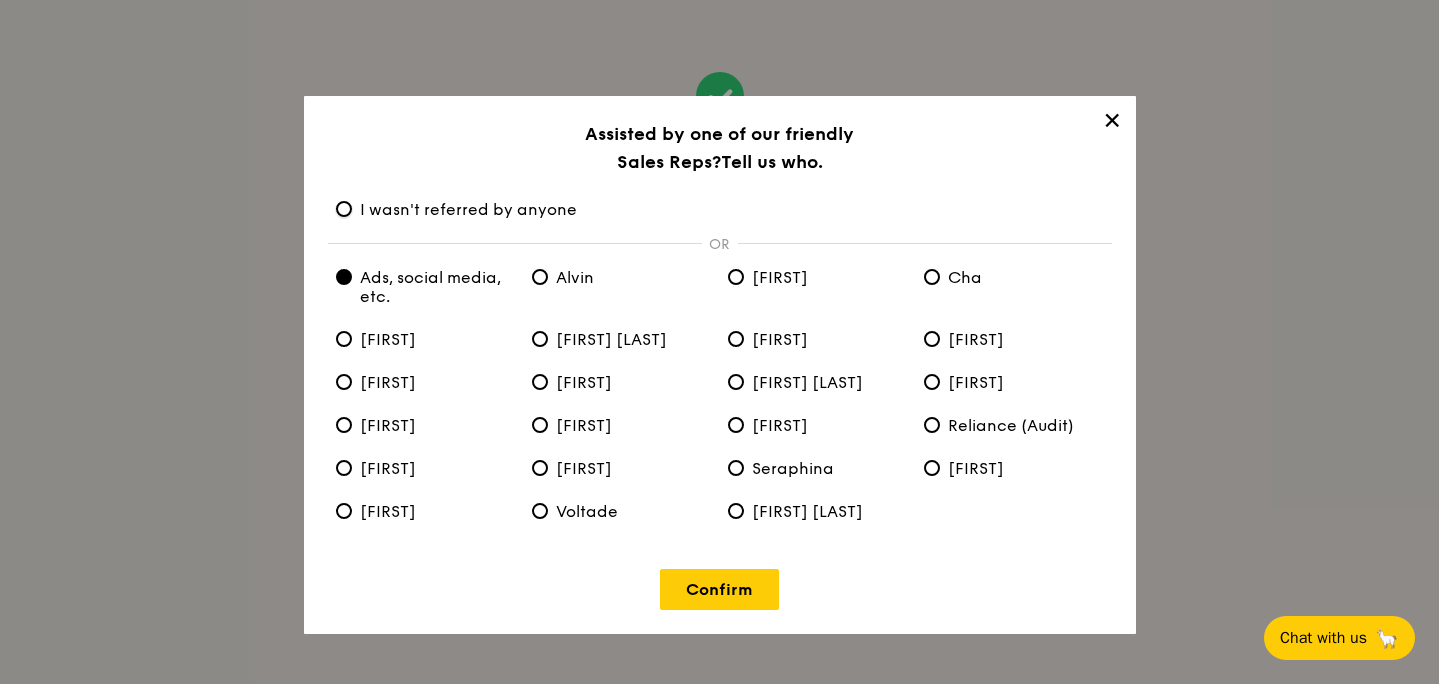 click on "I wasn't referred by anyone" at bounding box center [344, 209] 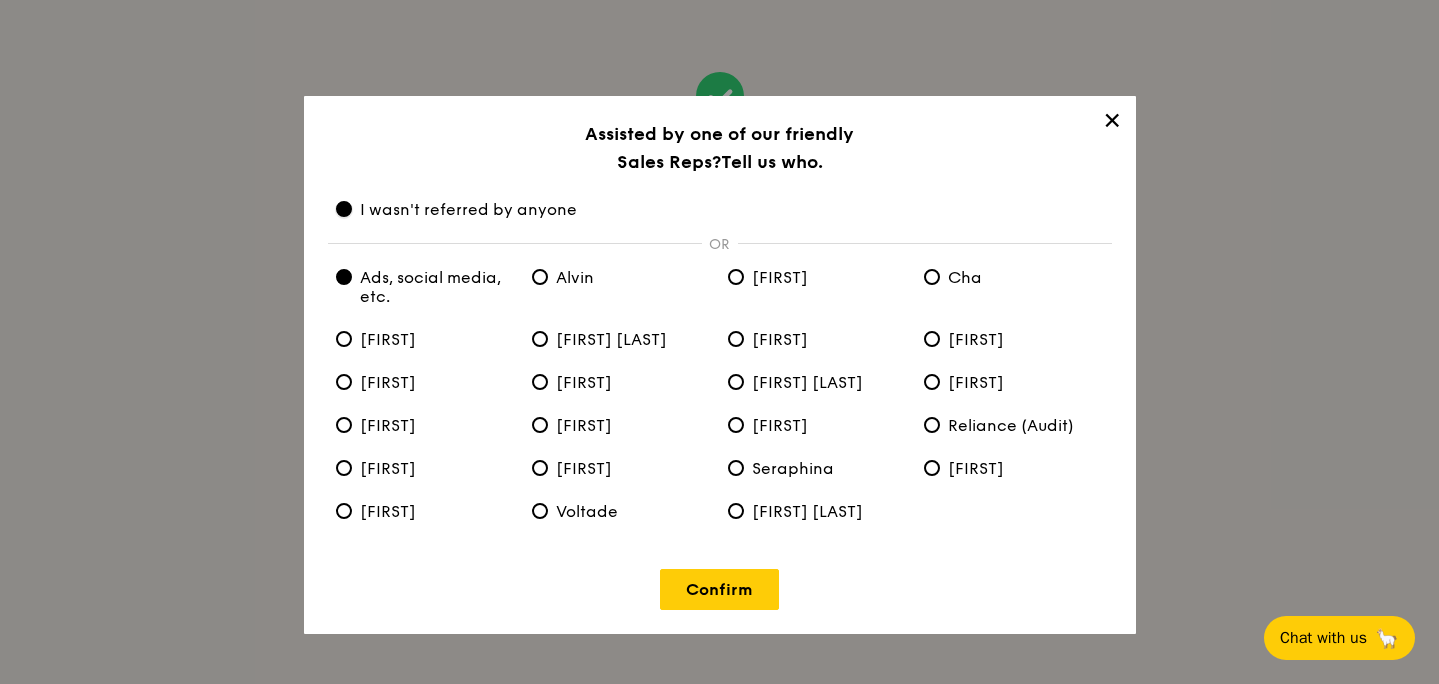 radio on "false" 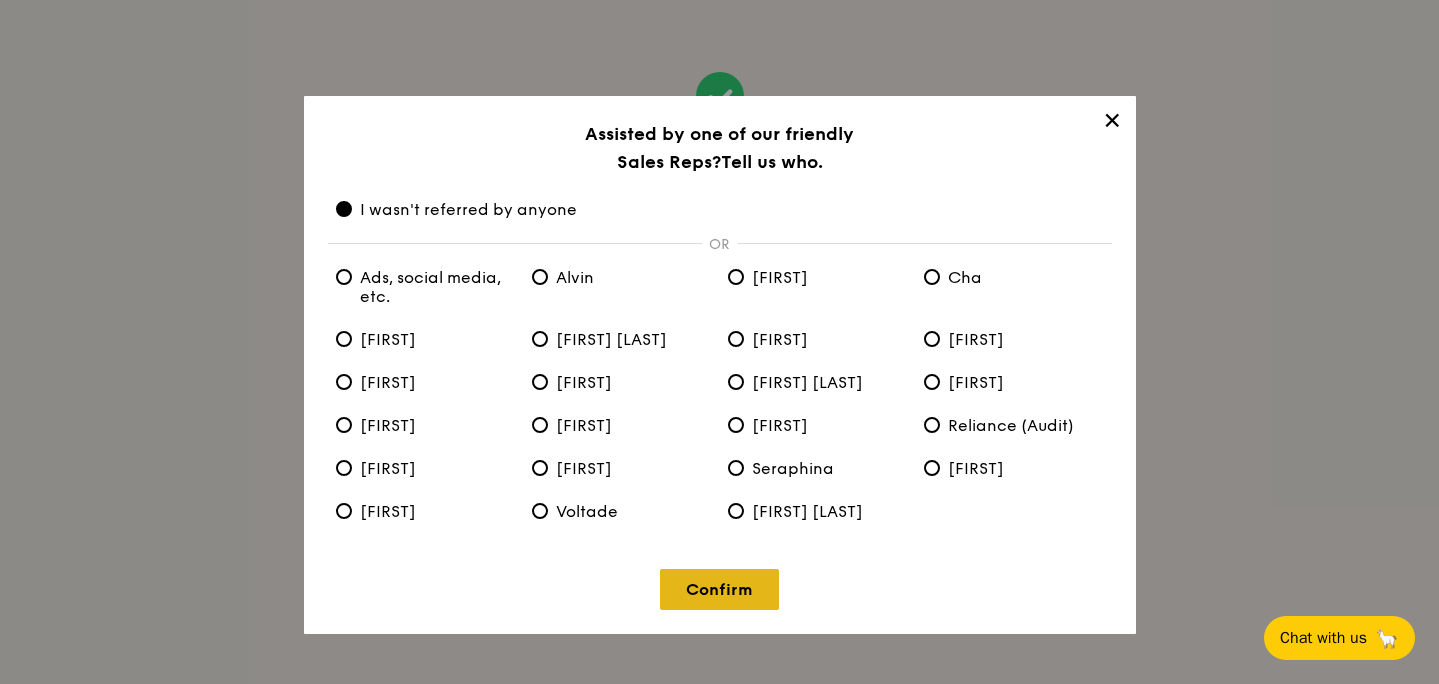 click on "Confirm" at bounding box center [719, 589] 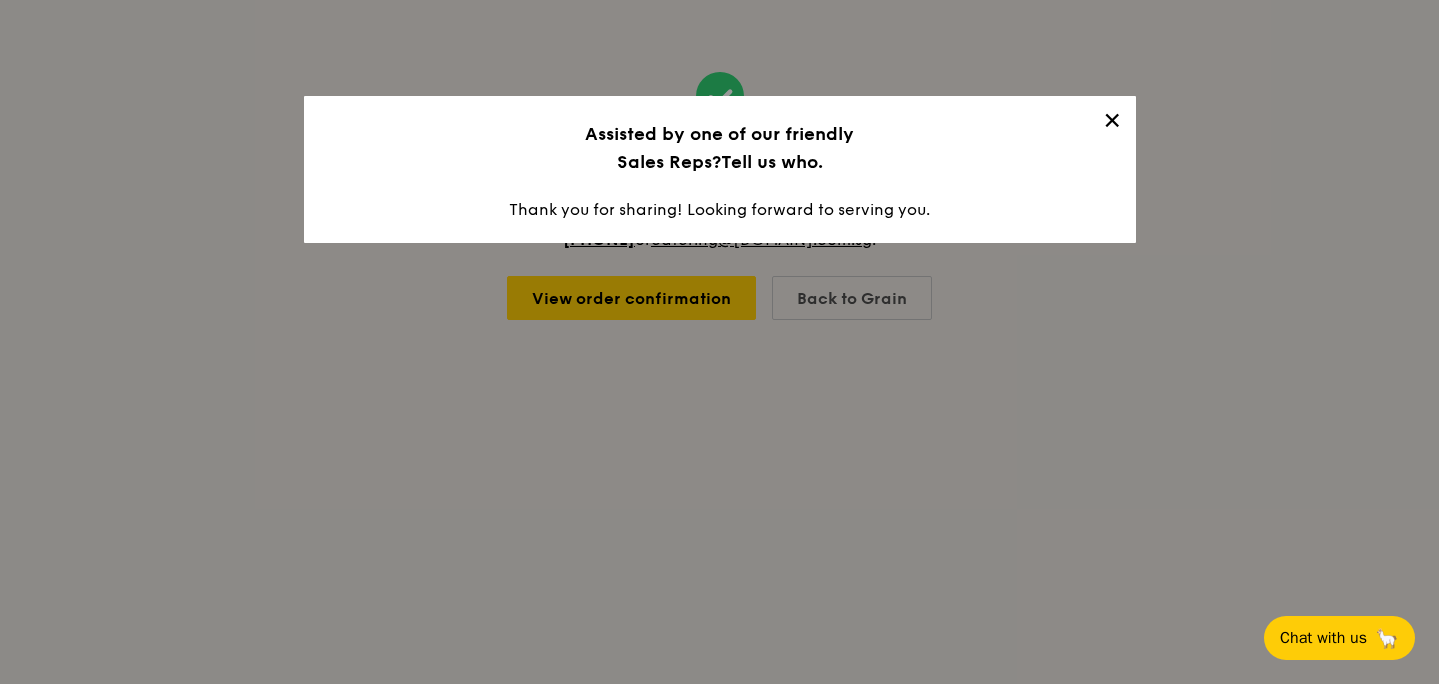 click on "✕" at bounding box center [1112, 124] 